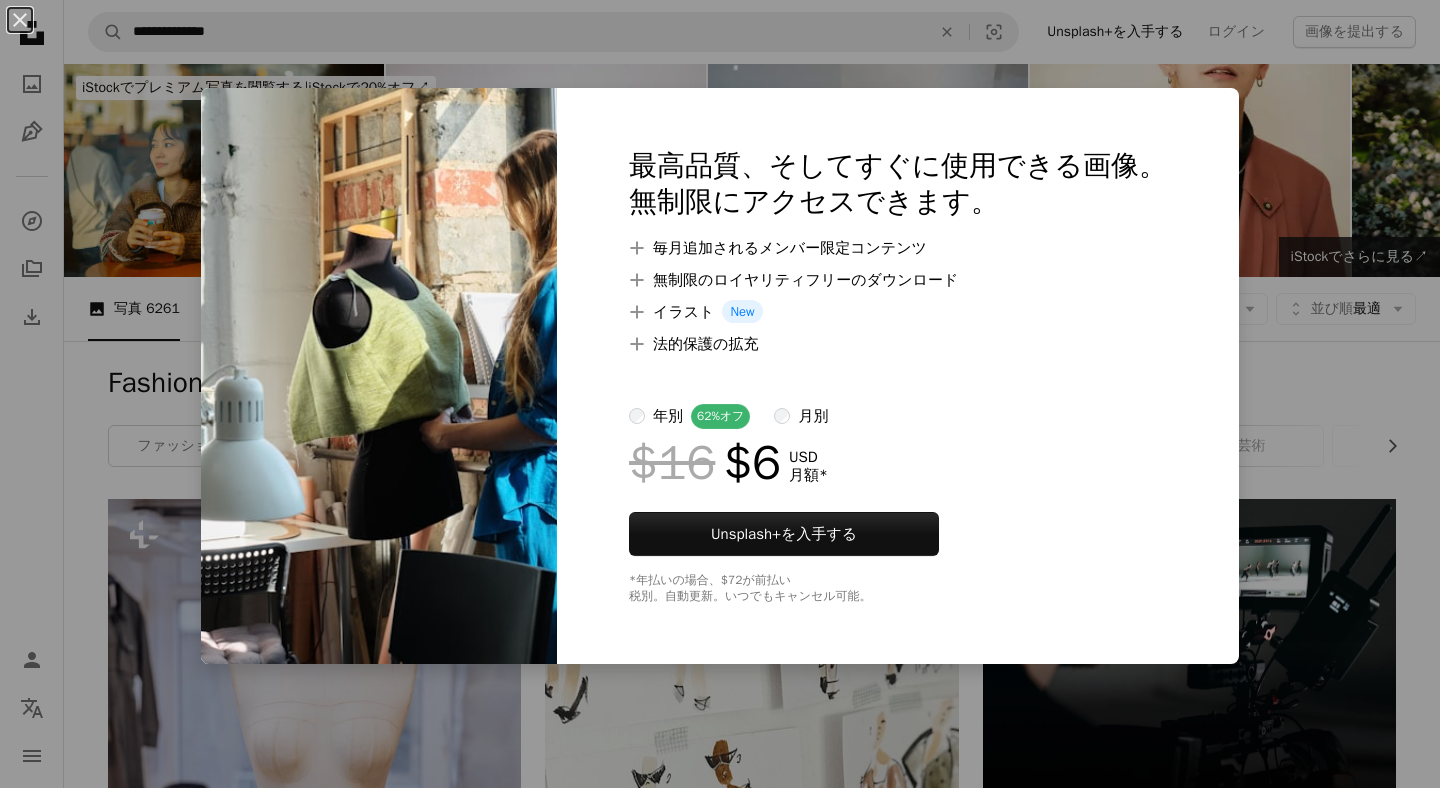 scroll, scrollTop: 51976, scrollLeft: 0, axis: vertical 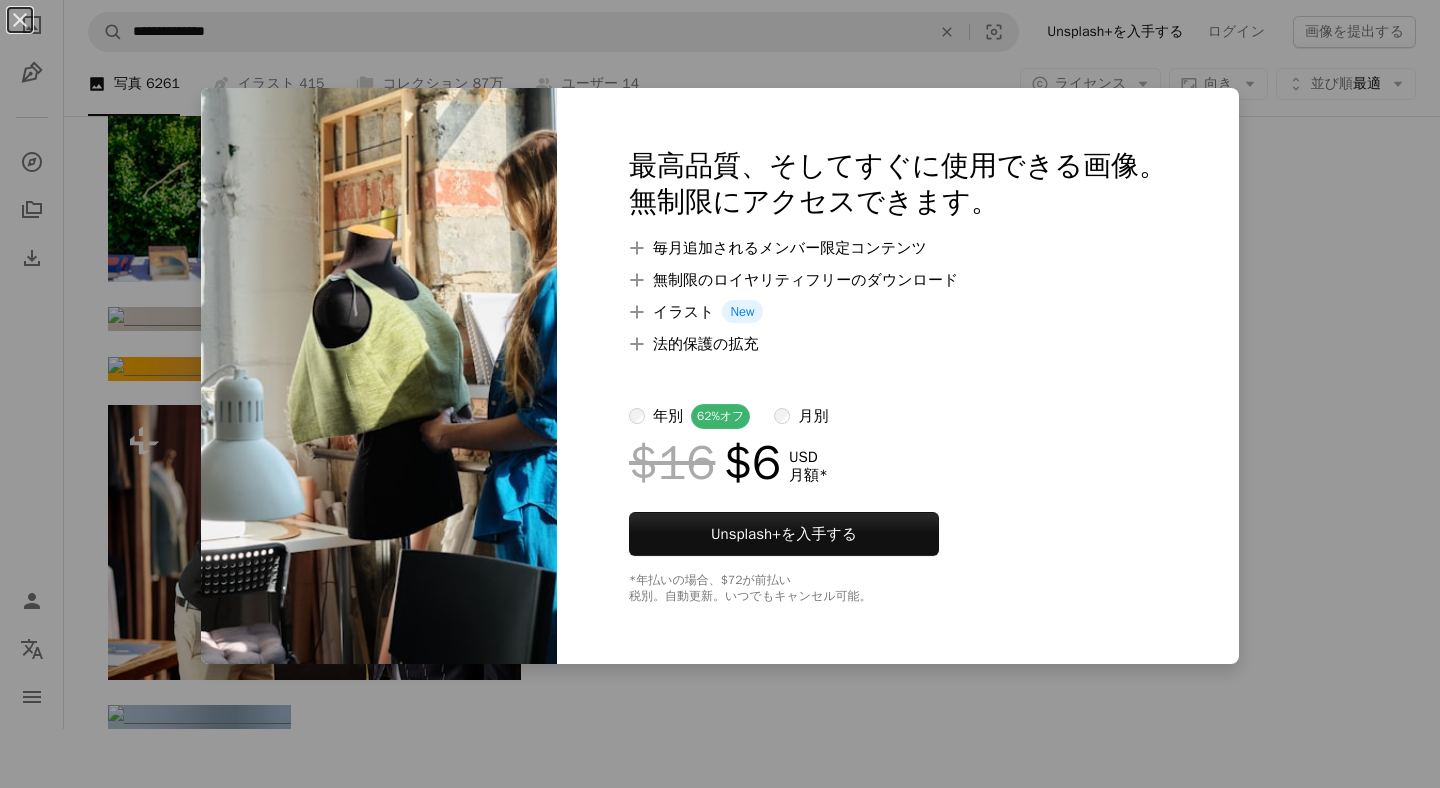 click on "An X shape 最高品質、そしてすぐに使用できる画像。 無制限にアクセスできます。 A plus sign 毎月追加されるメンバー限定コンテンツ A plus sign 無制限のロイヤリティフリーのダウンロード A plus sign イラスト  New A plus sign 法的保護の拡充 年別 62% オフ 月別 $16   $6 USD 月額 * Unsplash+ を入手する *年払いの場合、 $72 が前払い 税別。自動更新。いつでもキャンセル可能。" at bounding box center (720, 394) 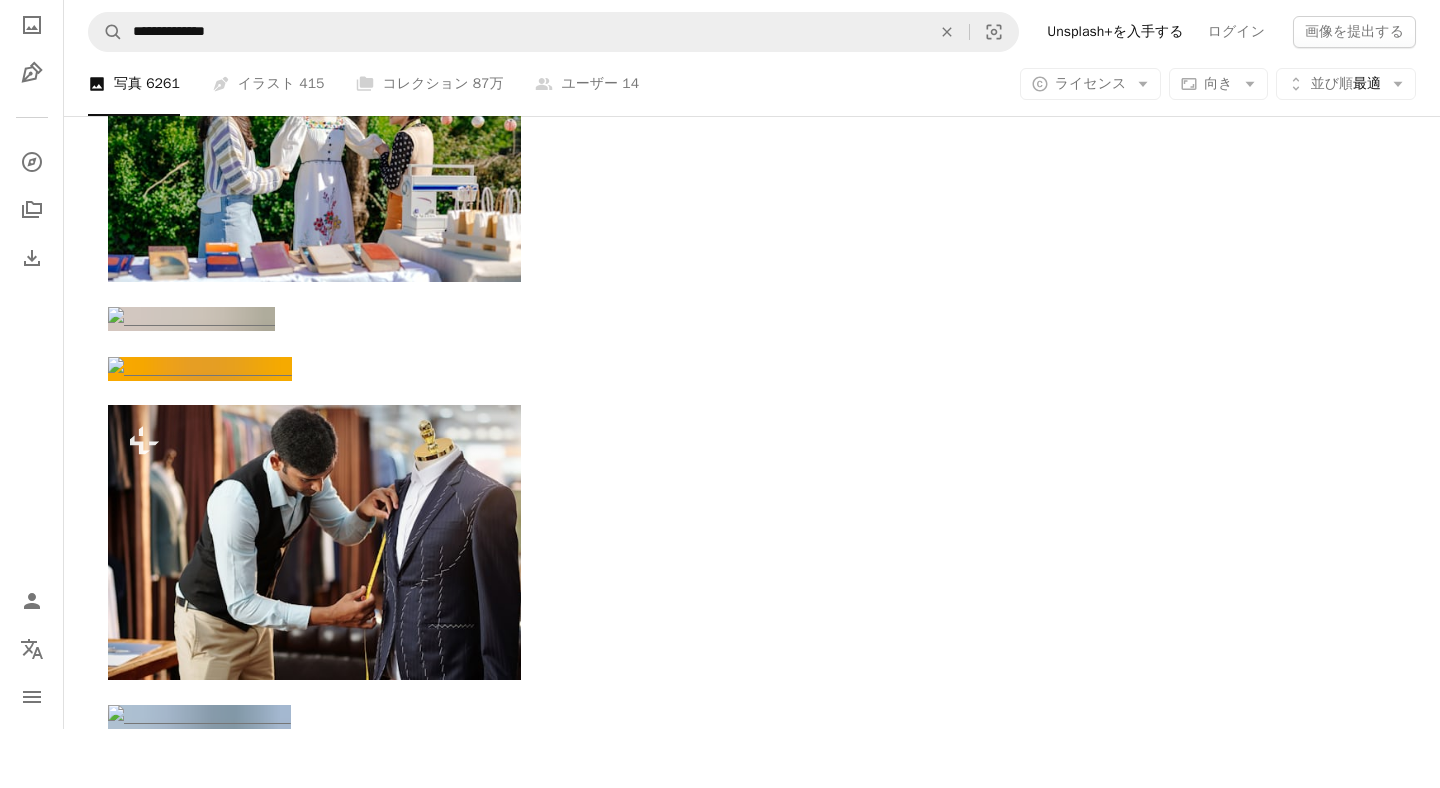 scroll, scrollTop: 54123, scrollLeft: 0, axis: vertical 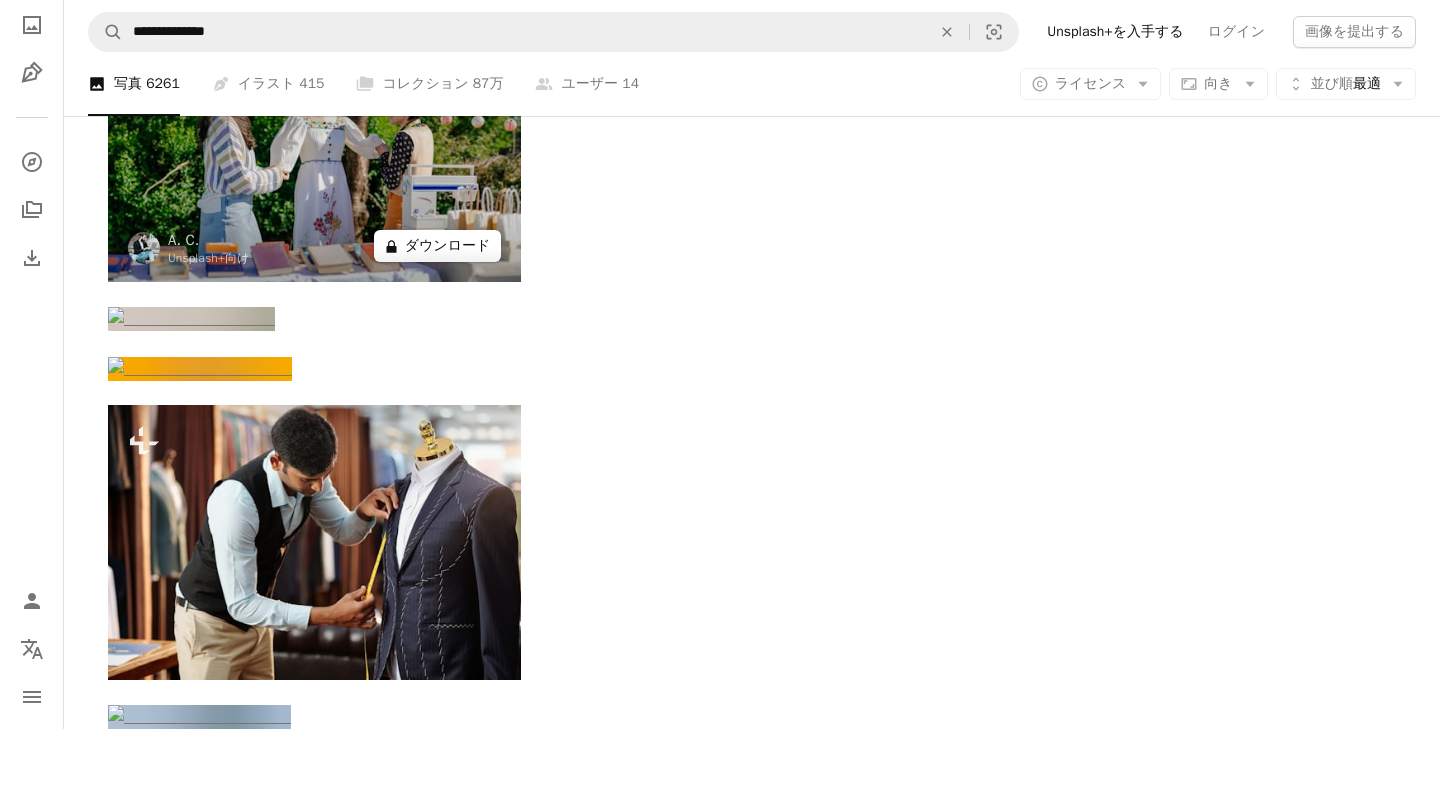 click on "A lock ダウンロード" at bounding box center [438, 246] 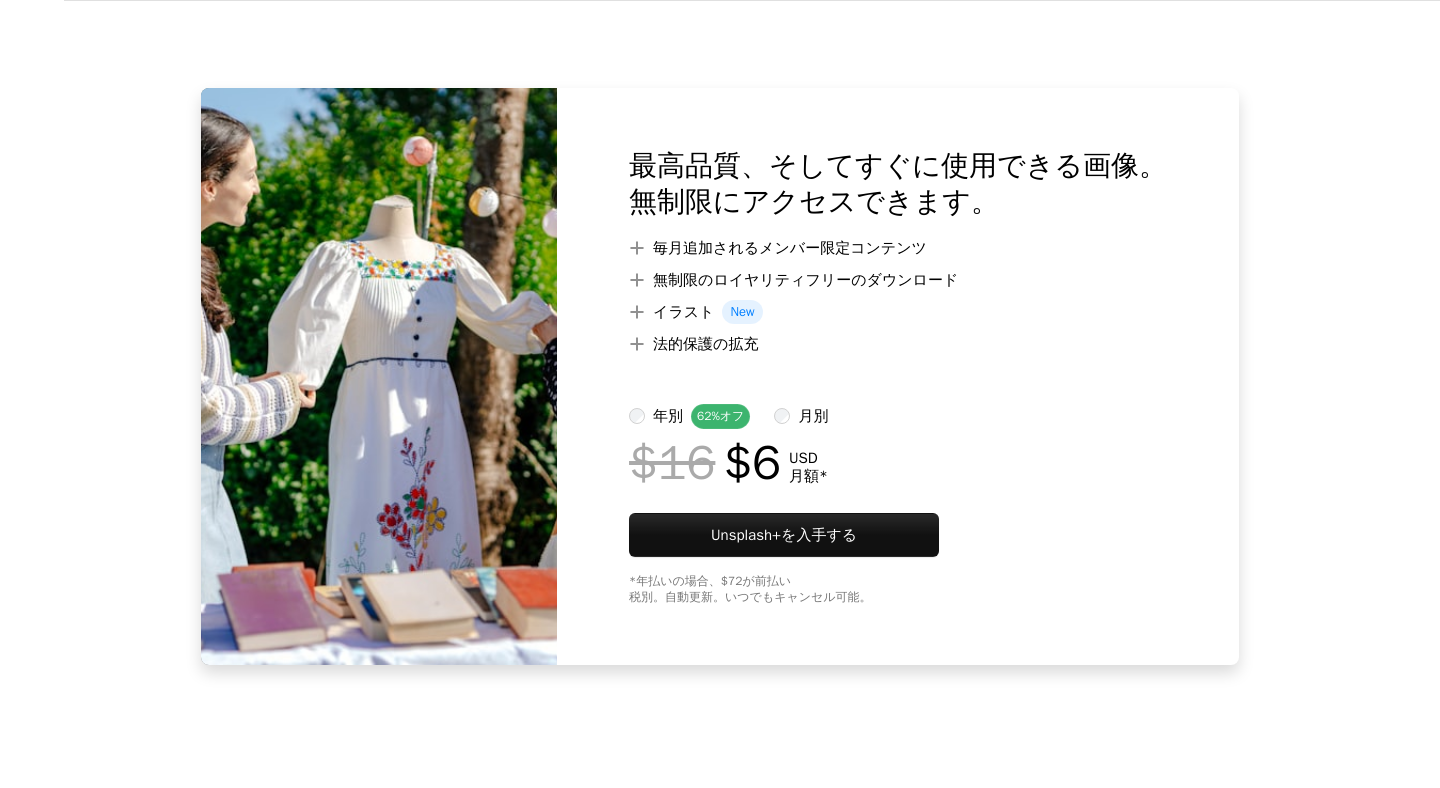 click on "An X shape 最高品質、そしてすぐに使用できる画像。 無制限にアクセスできます。 A plus sign 毎月追加されるメンバー限定コンテンツ A plus sign 無制限のロイヤリティフリーのダウンロード A plus sign イラスト  New A plus sign 法的保護の拡充 年別 62% オフ 月別 $16   $6 USD 月額 * Unsplash+ を入手する *年払いの場合、 $72 が前払い 税別。自動更新。いつでもキャンセル可能。" at bounding box center (720, 394) 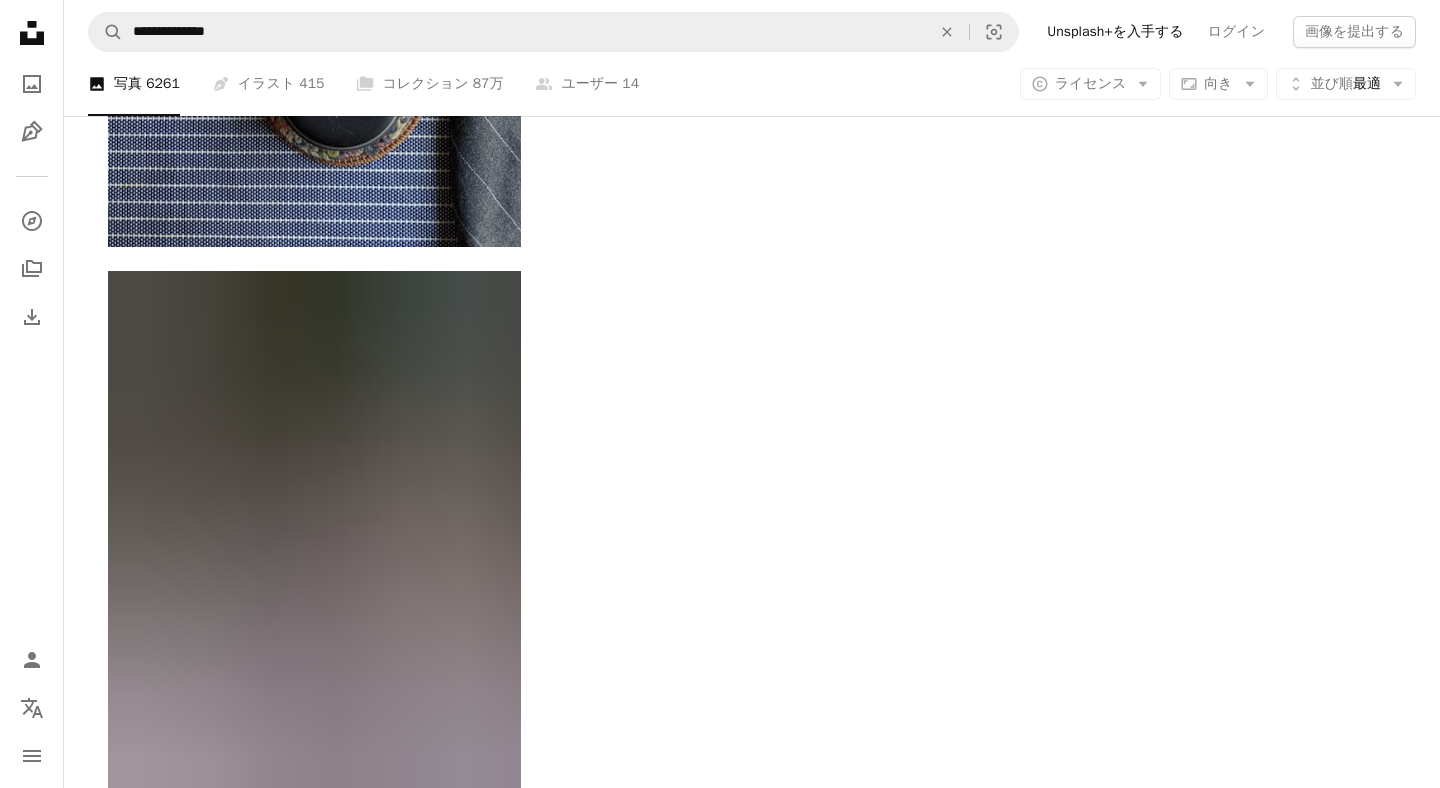 scroll, scrollTop: 65489, scrollLeft: 0, axis: vertical 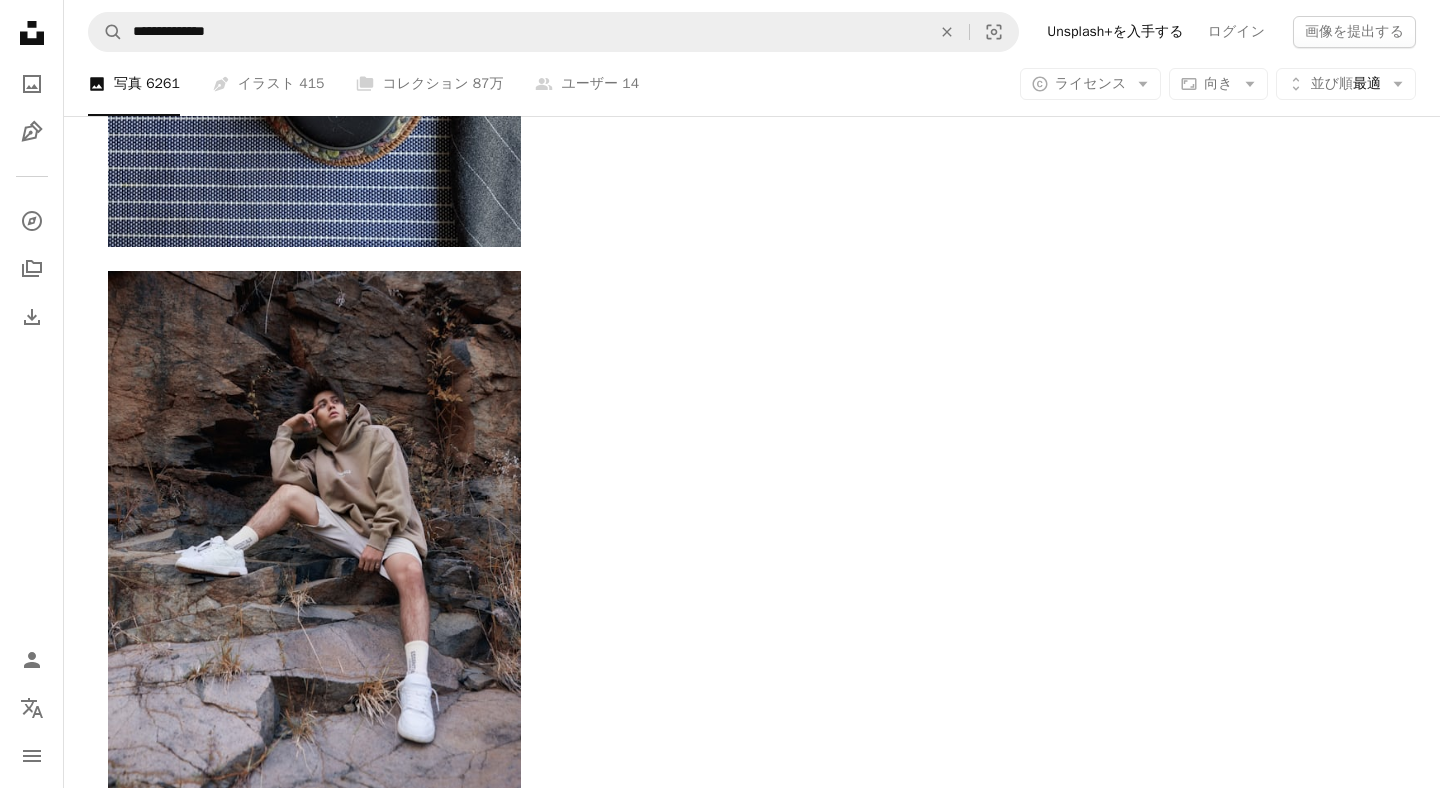 click on "A lock ダウンロード" at bounding box center [875, -5342] 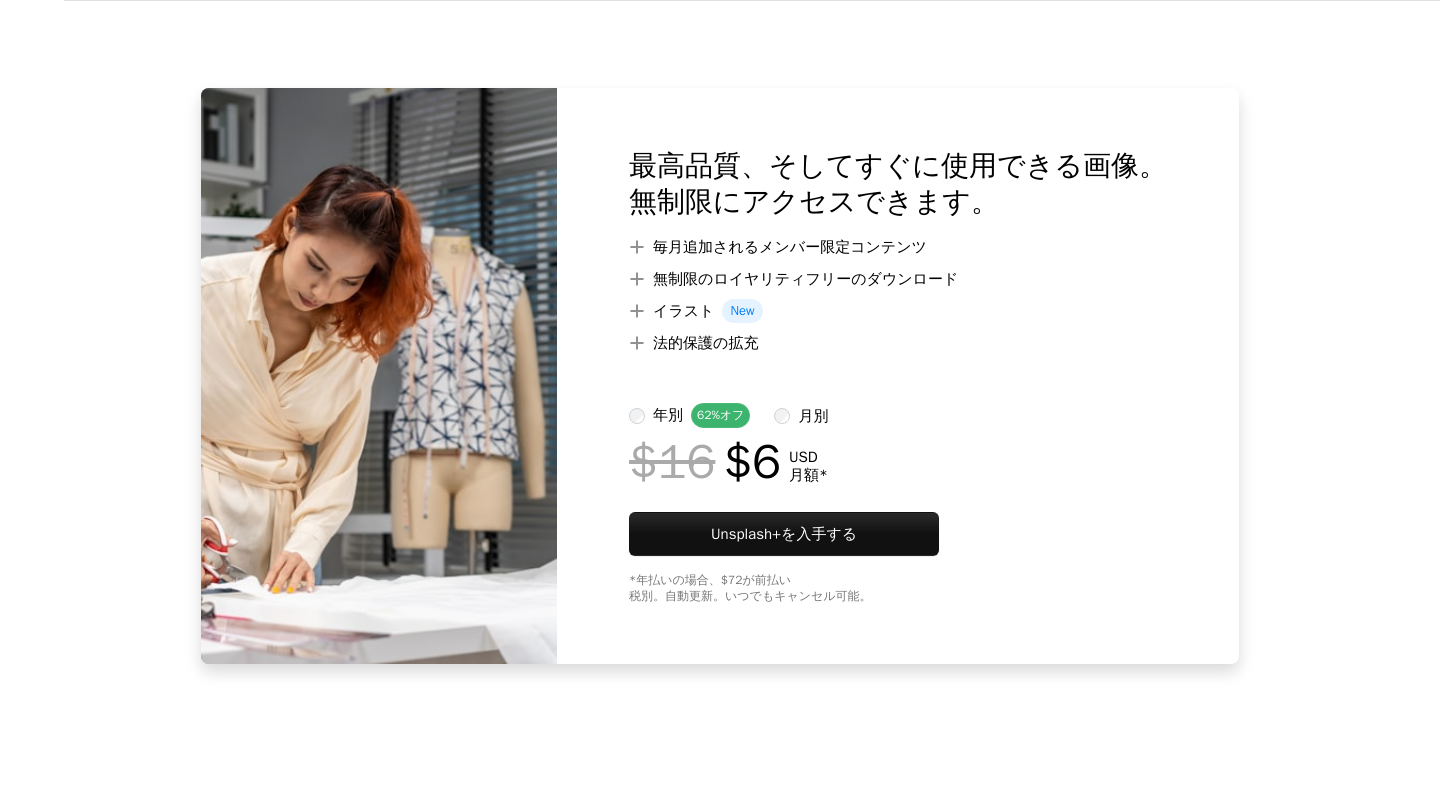 click on "An X shape 最高品質、そしてすぐに使用できる画像。 無制限にアクセスできます。 A plus sign 毎月追加されるメンバー限定コンテンツ A plus sign 無制限のロイヤリティフリーのダウンロード A plus sign イラスト  New A plus sign 法的保護の拡充 年別 62% オフ 月別 $16   $6 USD 月額 * Unsplash+ を入手する *年払いの場合、 $72 が前払い 税別。自動更新。いつでもキャンセル可能。" at bounding box center [720, 394] 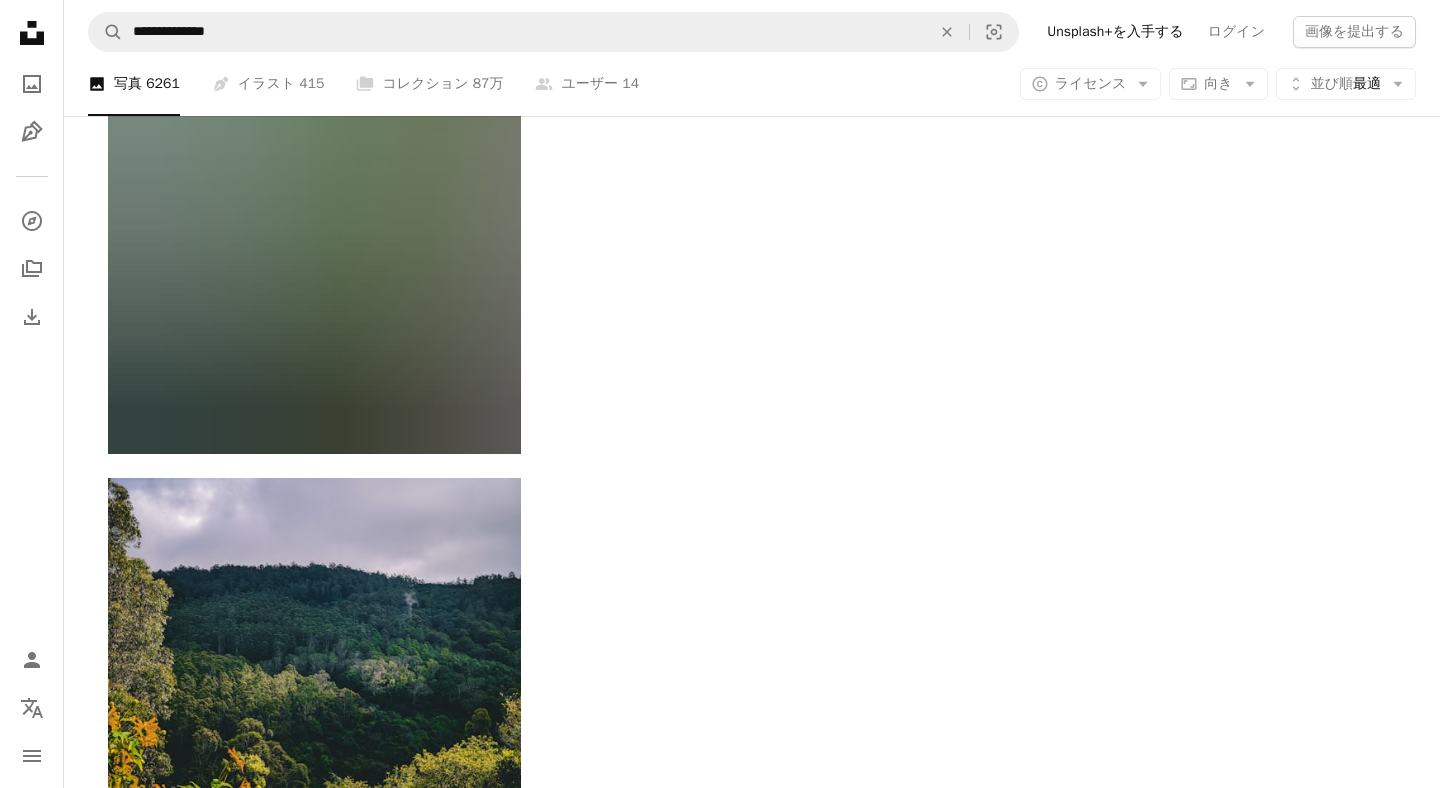scroll, scrollTop: 84814, scrollLeft: 0, axis: vertical 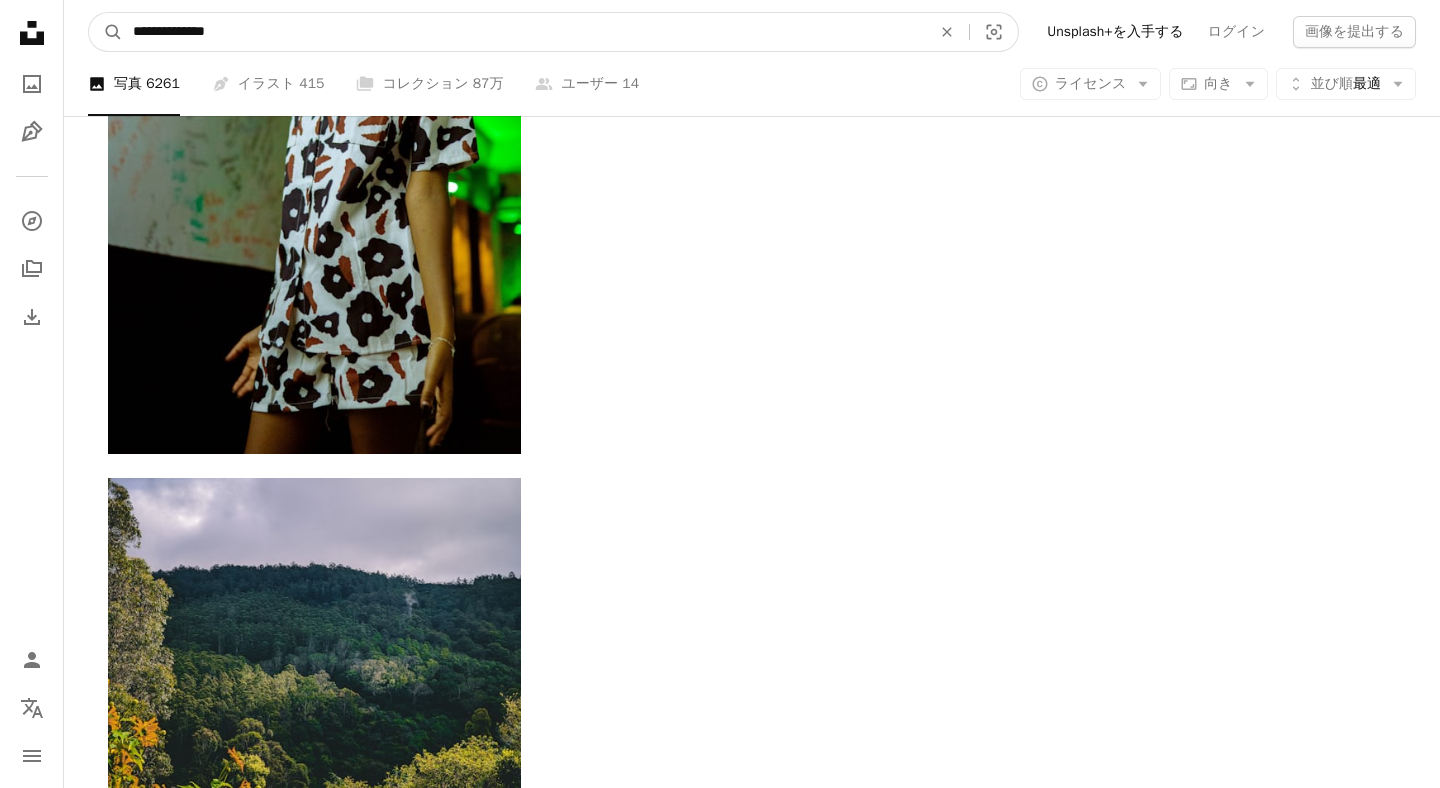 drag, startPoint x: 268, startPoint y: 37, endPoint x: 0, endPoint y: -15, distance: 272.99817 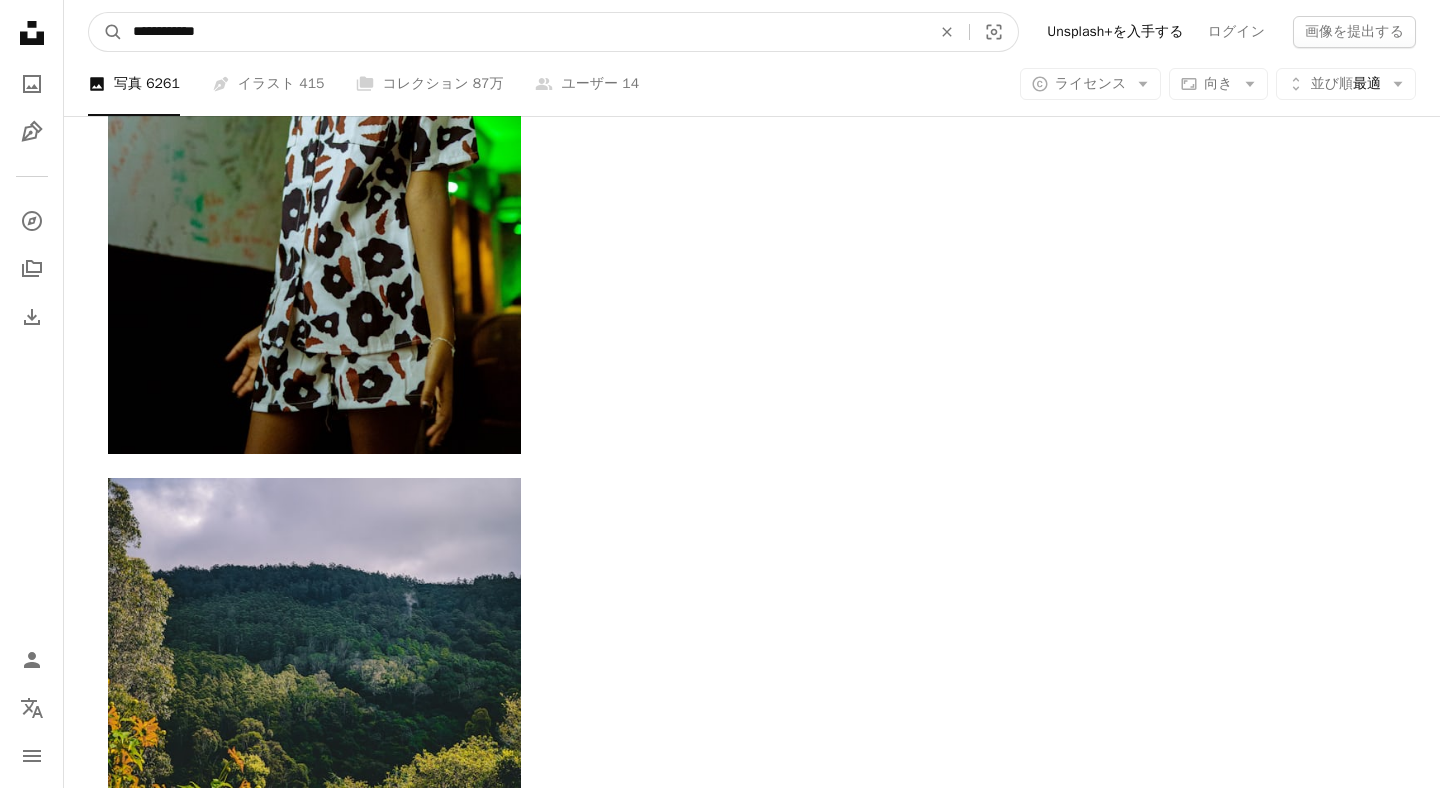 type on "**********" 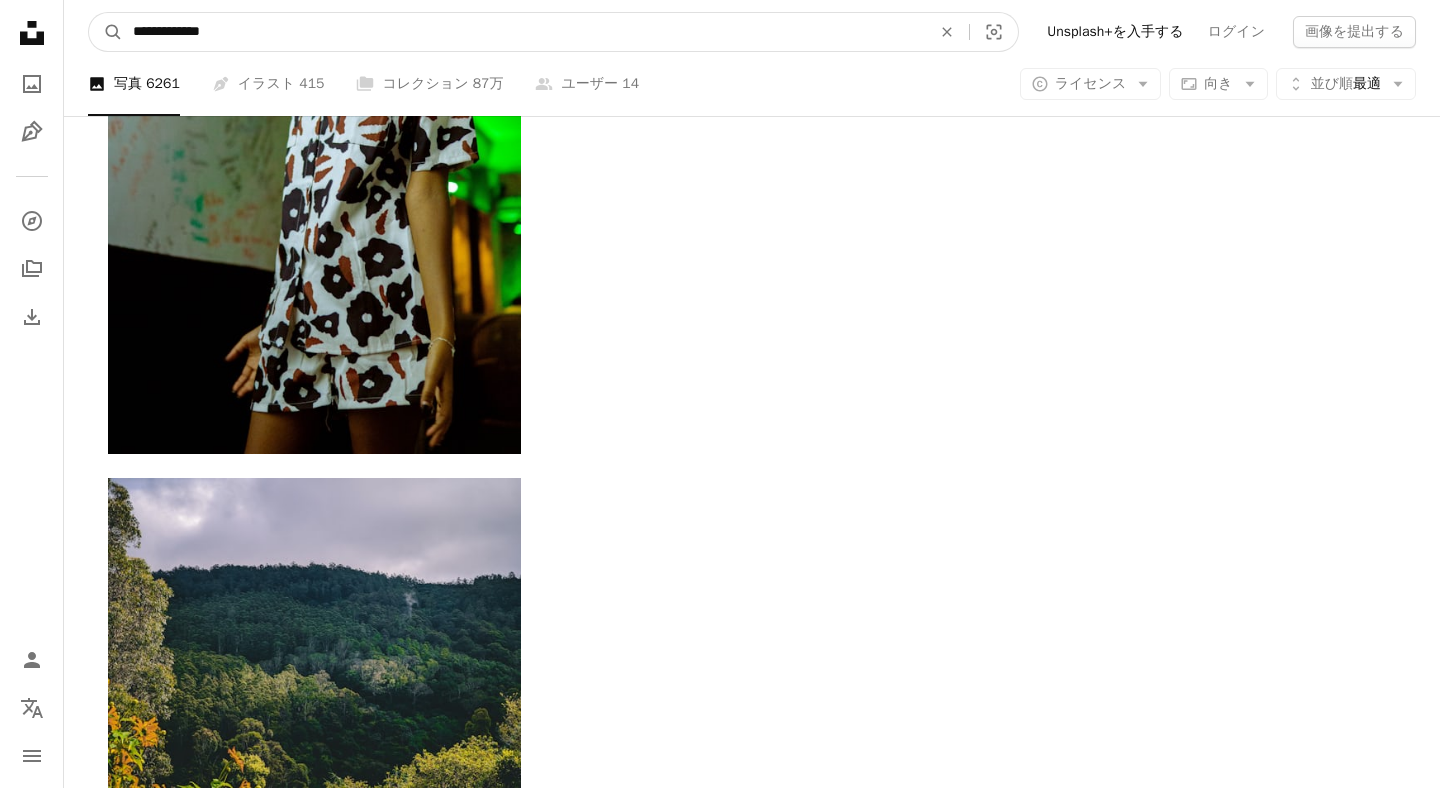 click on "A magnifying glass" at bounding box center (106, 32) 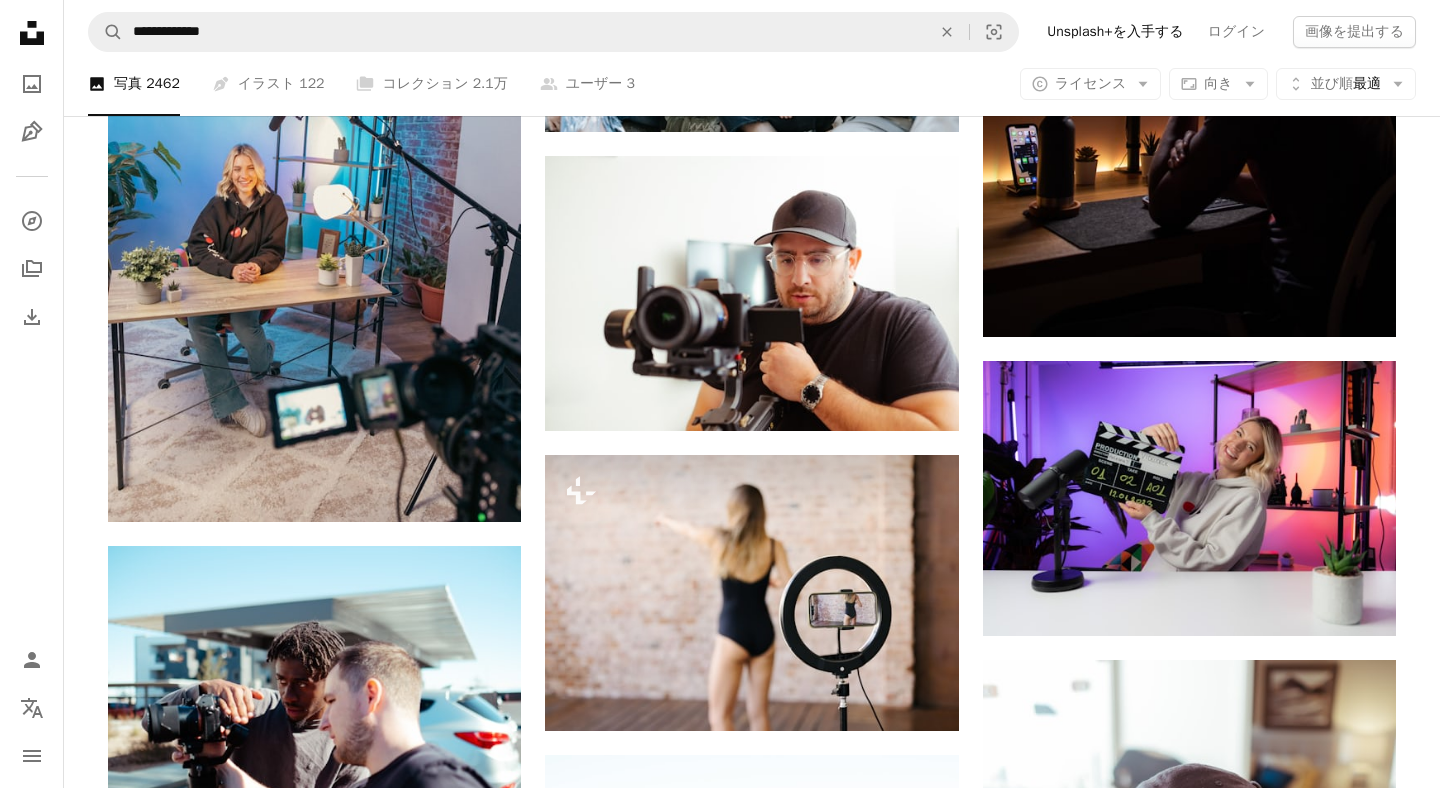scroll, scrollTop: 1506, scrollLeft: 0, axis: vertical 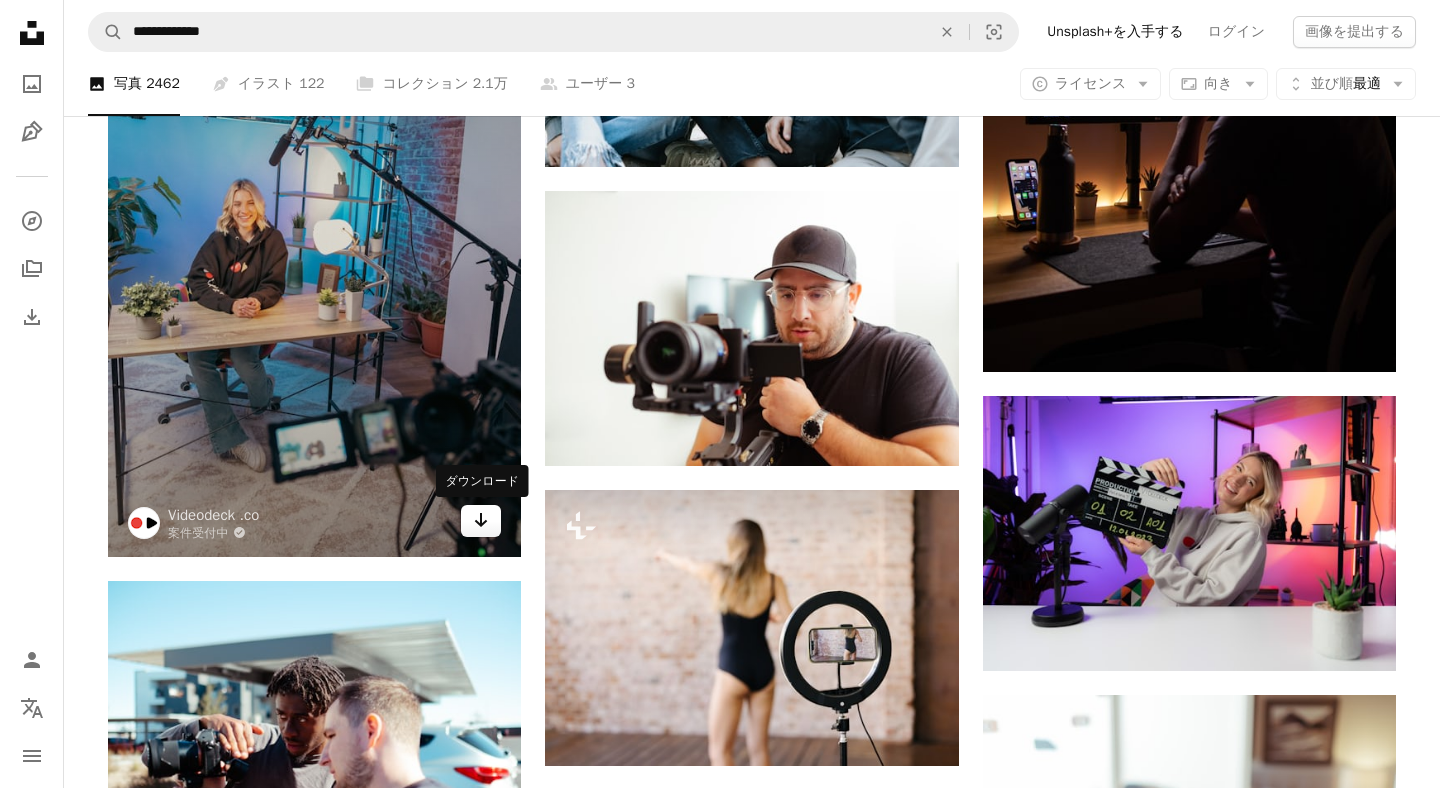 click on "Arrow pointing down" 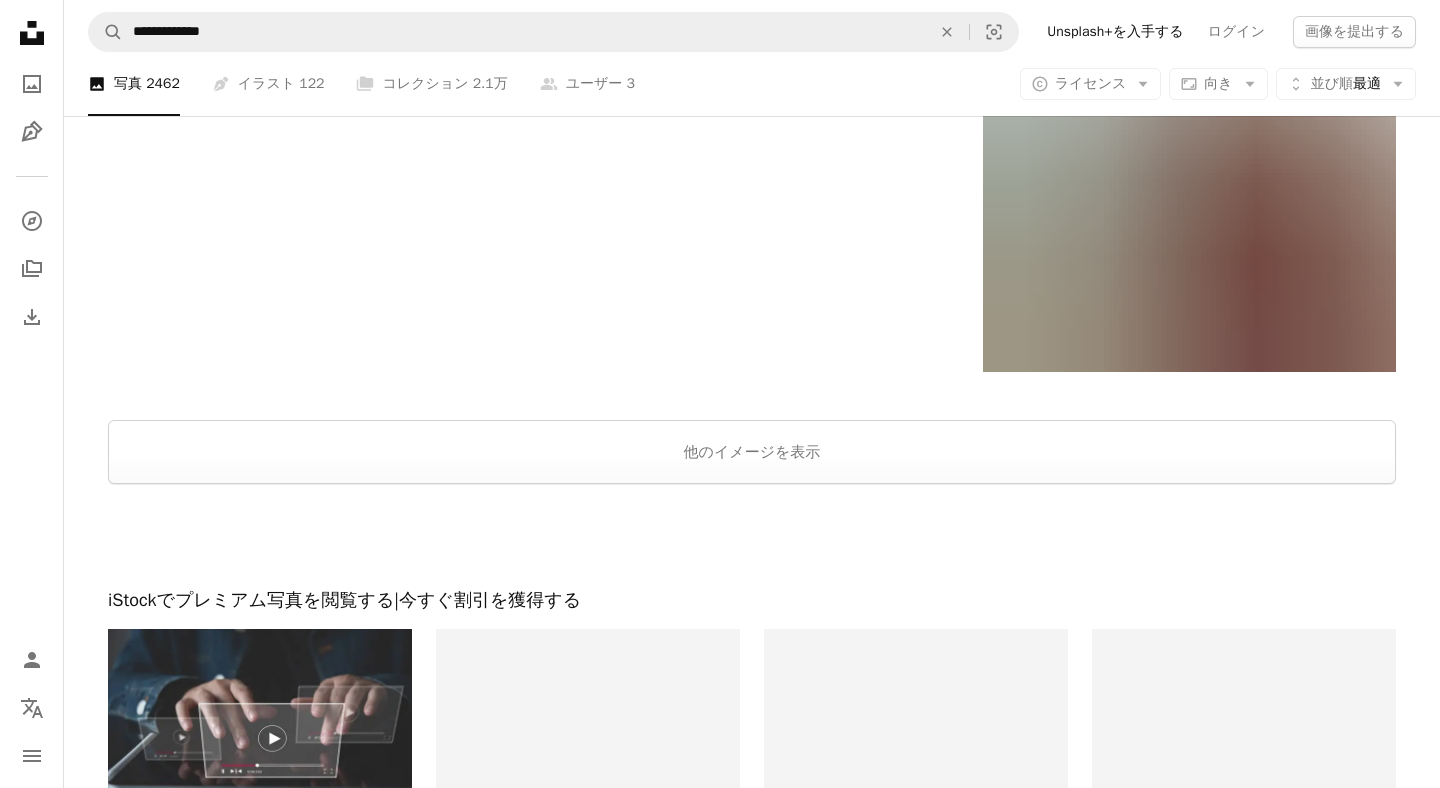 scroll, scrollTop: 3758, scrollLeft: 0, axis: vertical 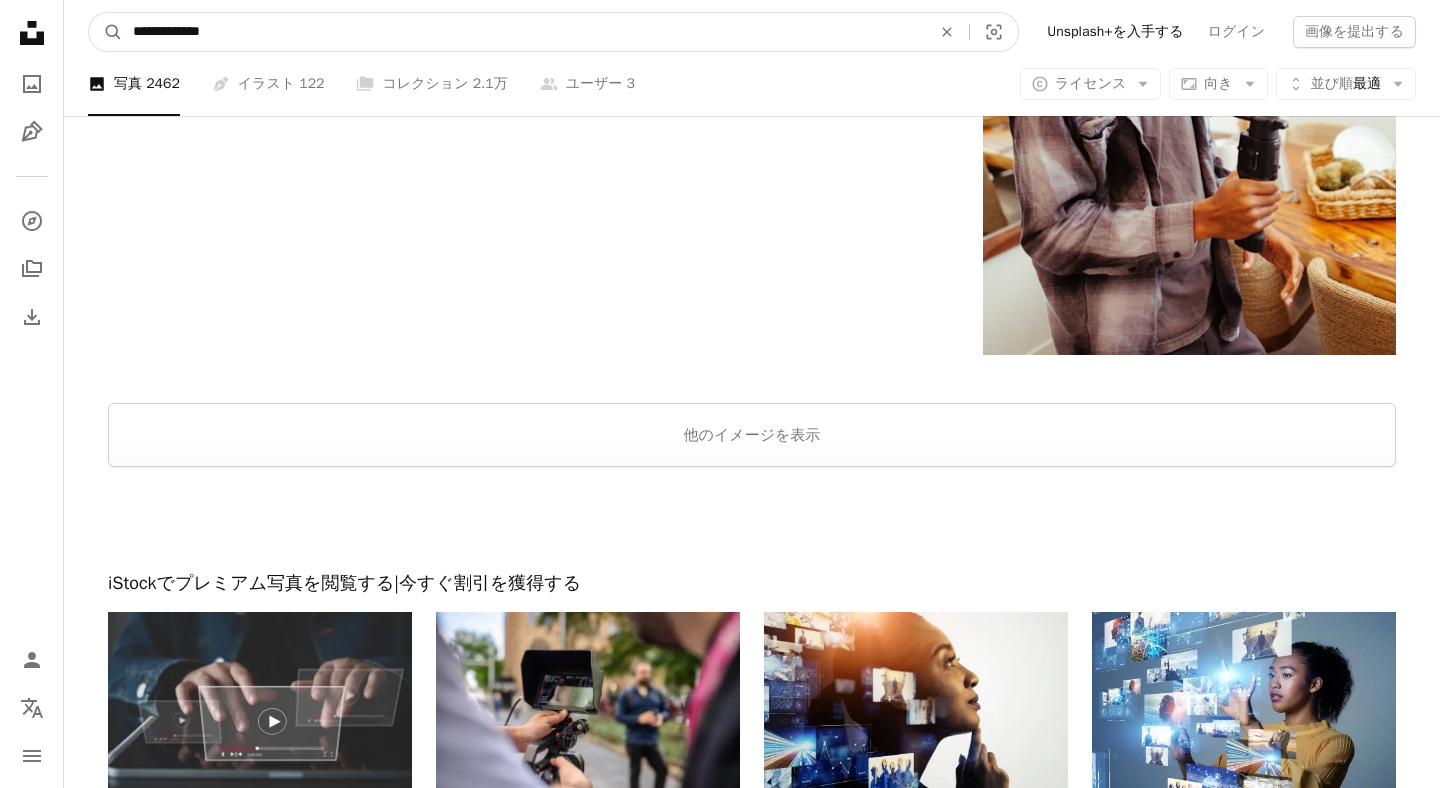 drag, startPoint x: 468, startPoint y: 43, endPoint x: 48, endPoint y: -33, distance: 426.8208 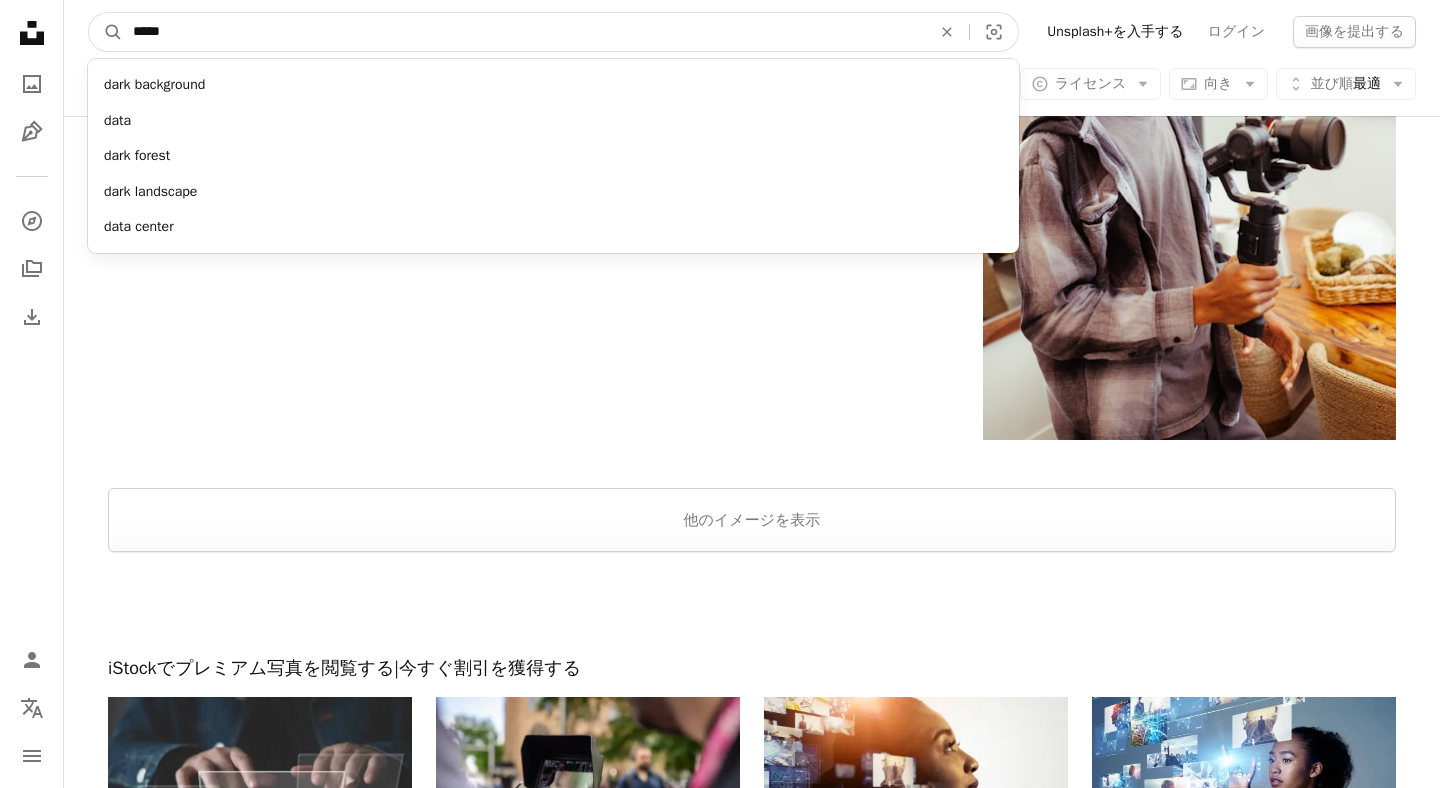 type on "******" 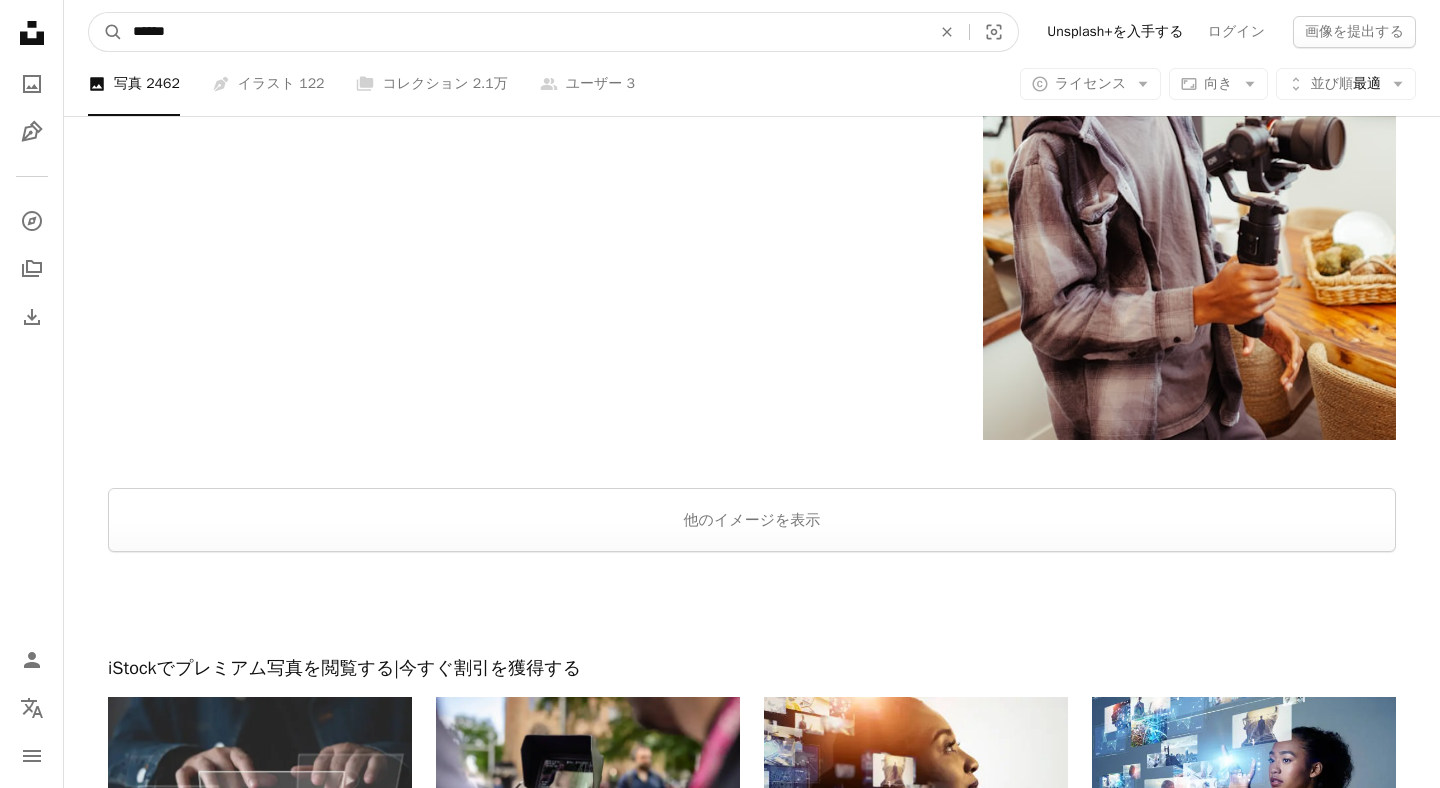 click on "A magnifying glass" at bounding box center (106, 32) 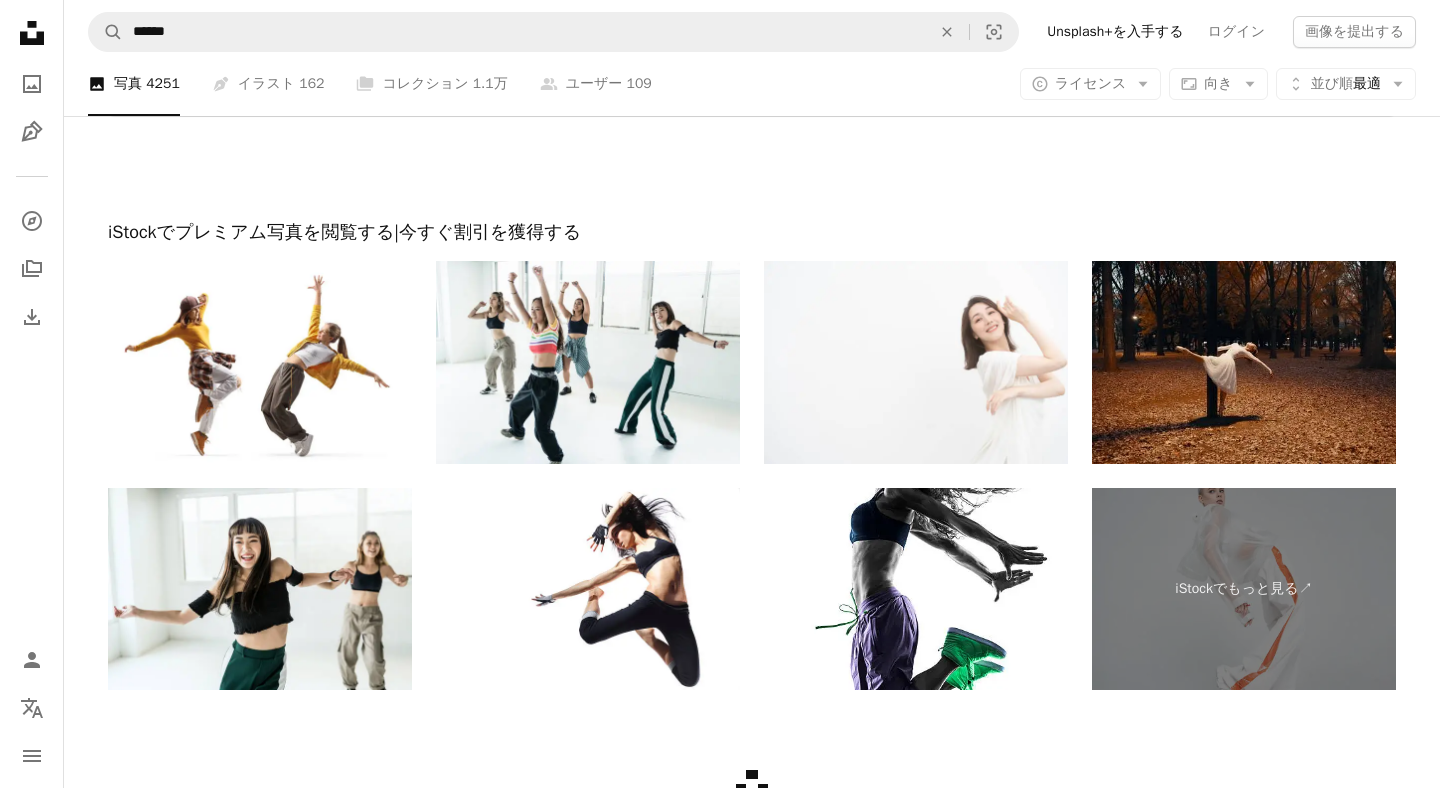 scroll, scrollTop: 4340, scrollLeft: 0, axis: vertical 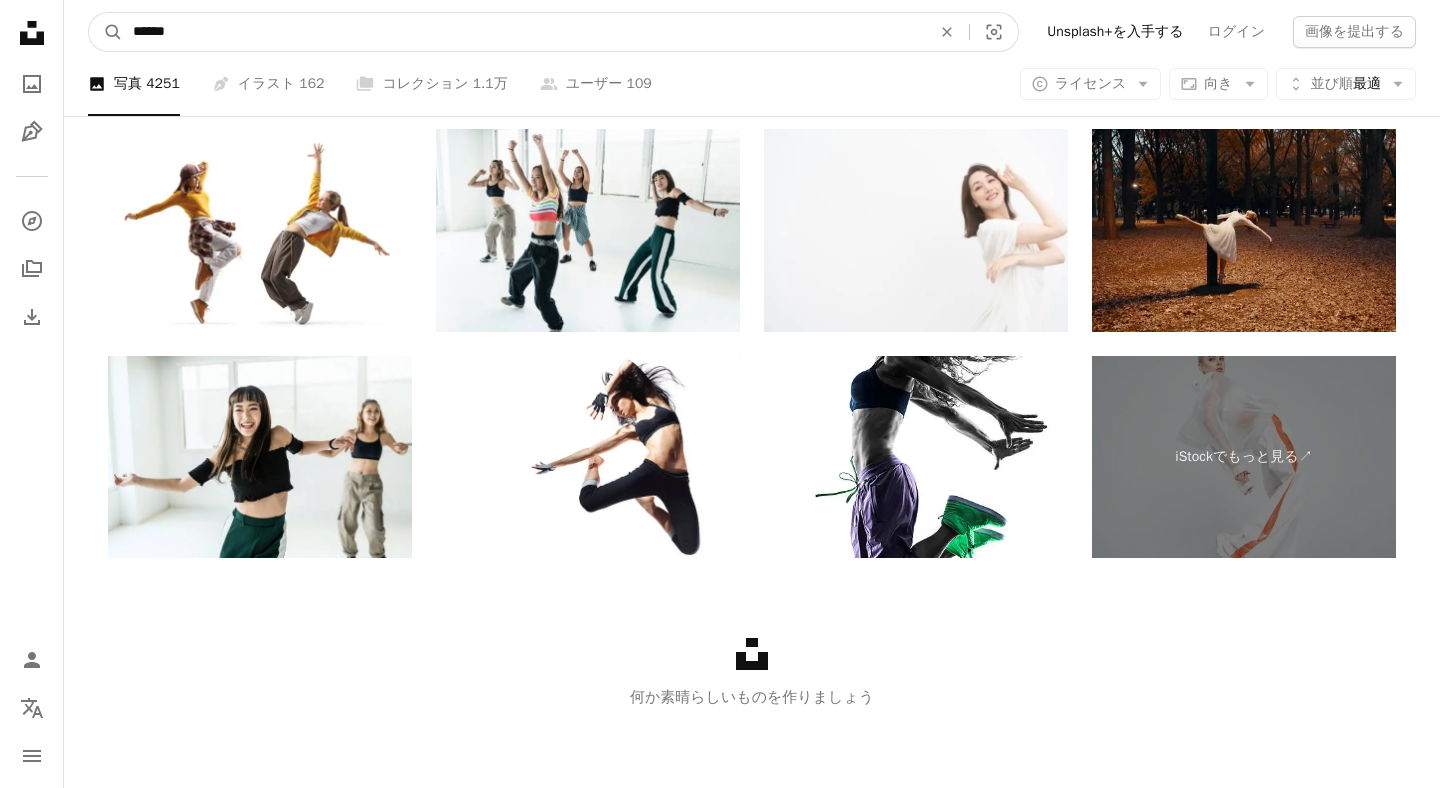 drag, startPoint x: 192, startPoint y: 43, endPoint x: 0, endPoint y: -39, distance: 208.77739 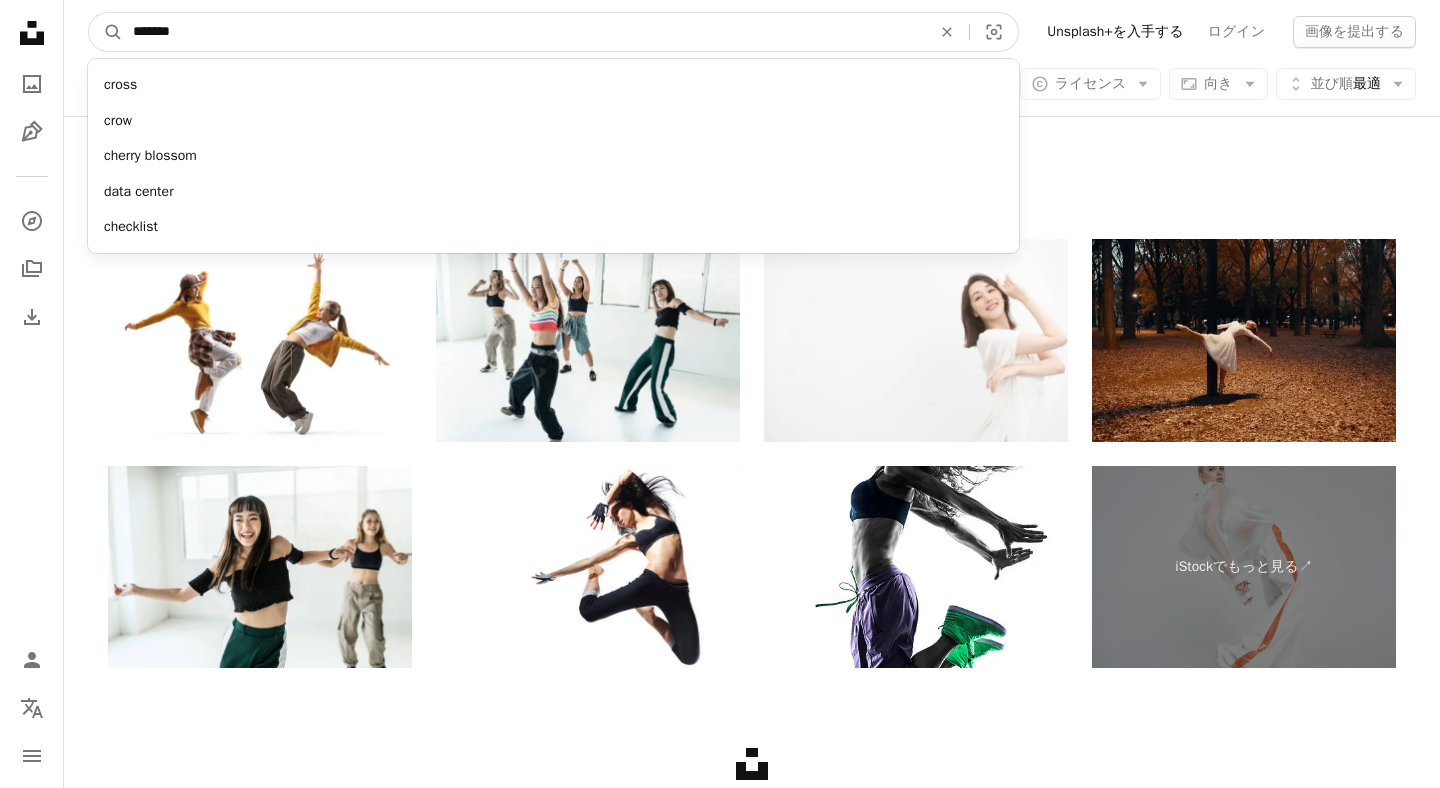 type on "*******" 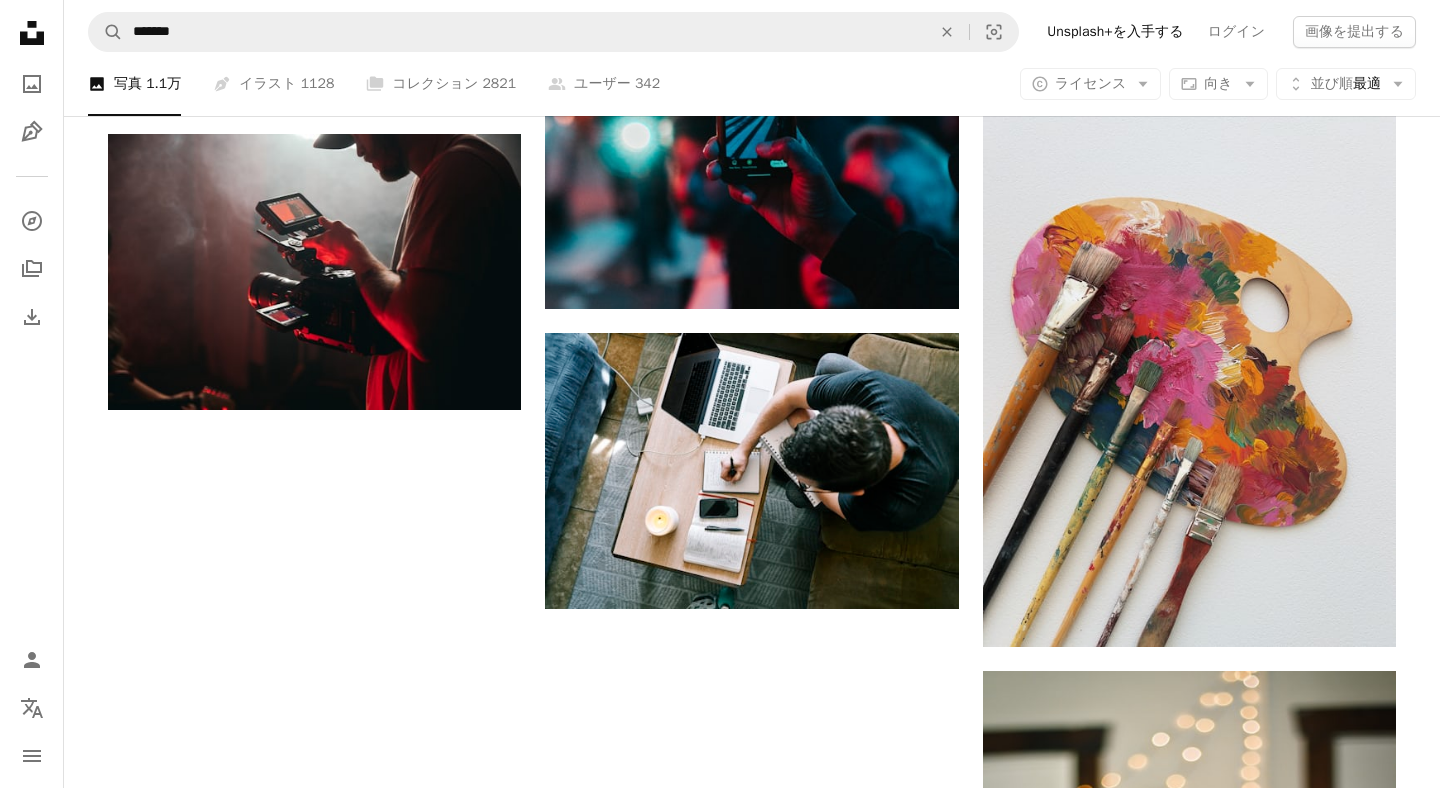 scroll, scrollTop: 2583, scrollLeft: 0, axis: vertical 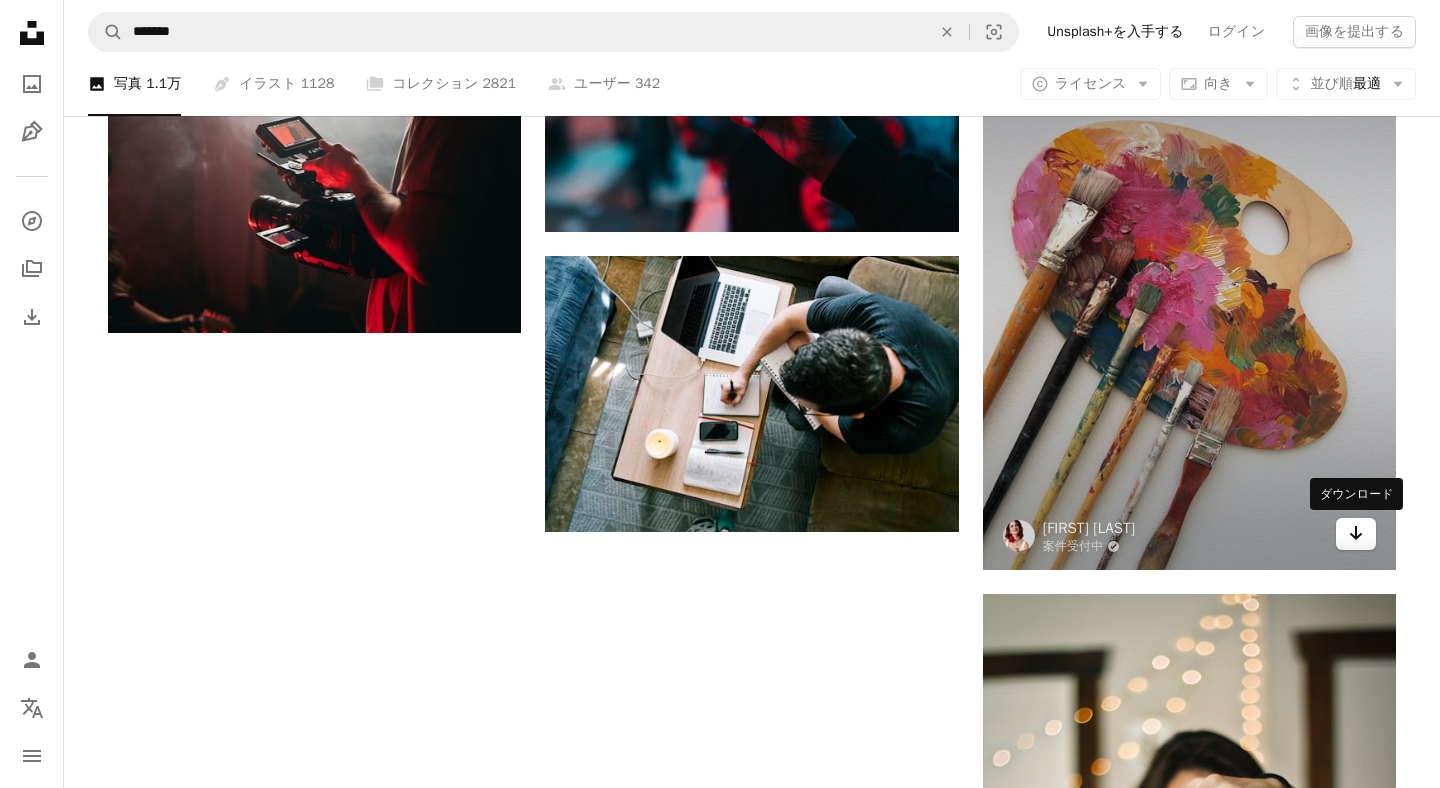 click on "Arrow pointing down" 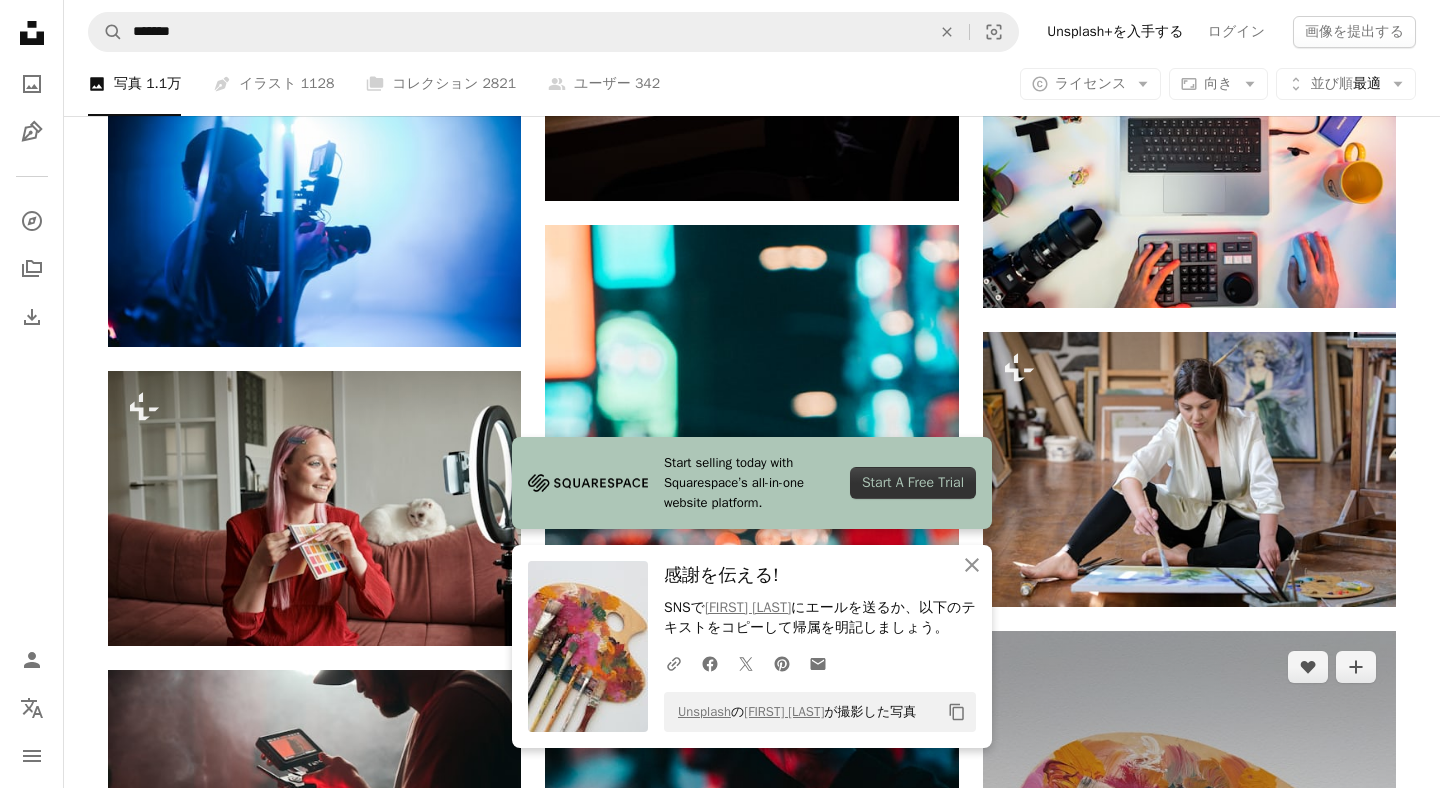 scroll, scrollTop: 1790, scrollLeft: 0, axis: vertical 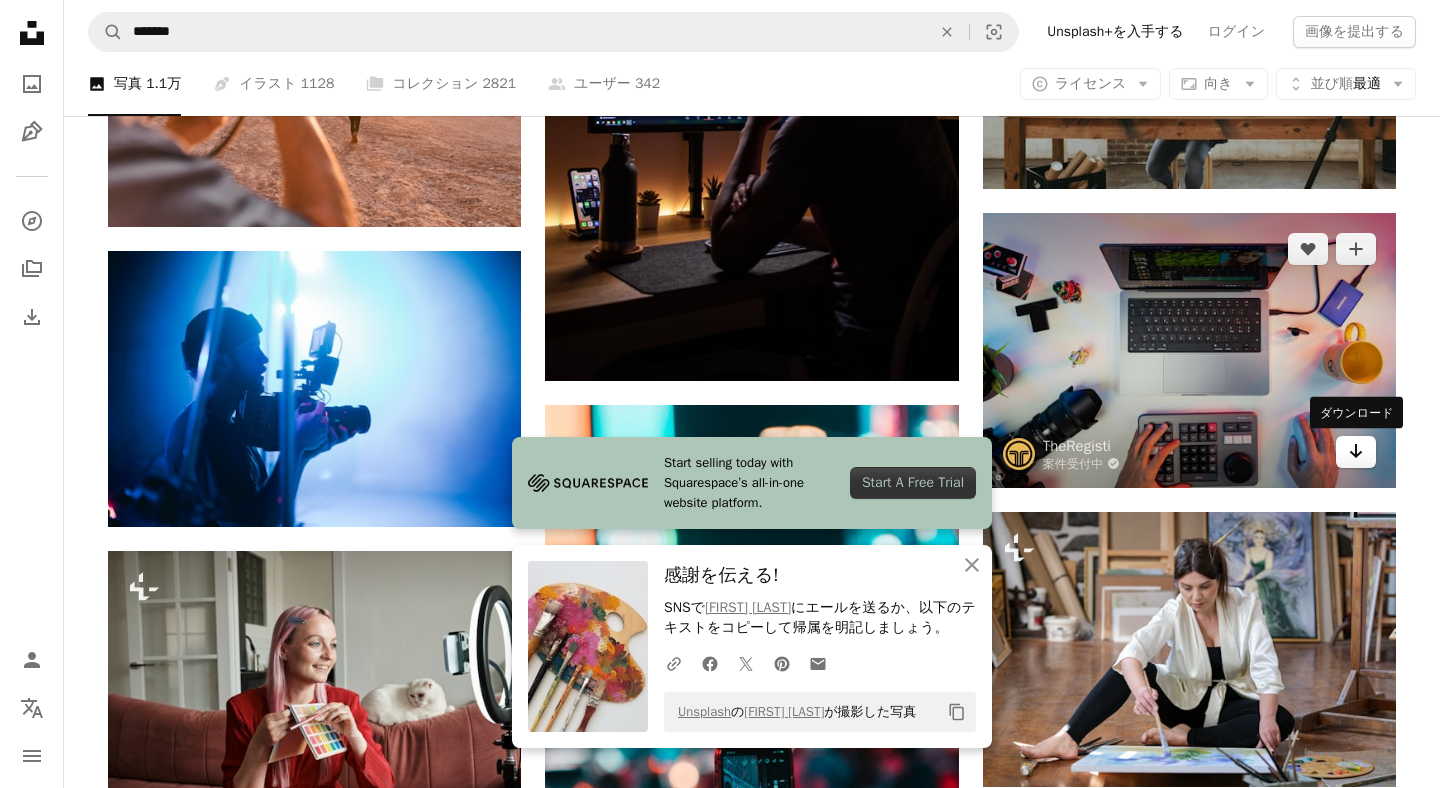 click 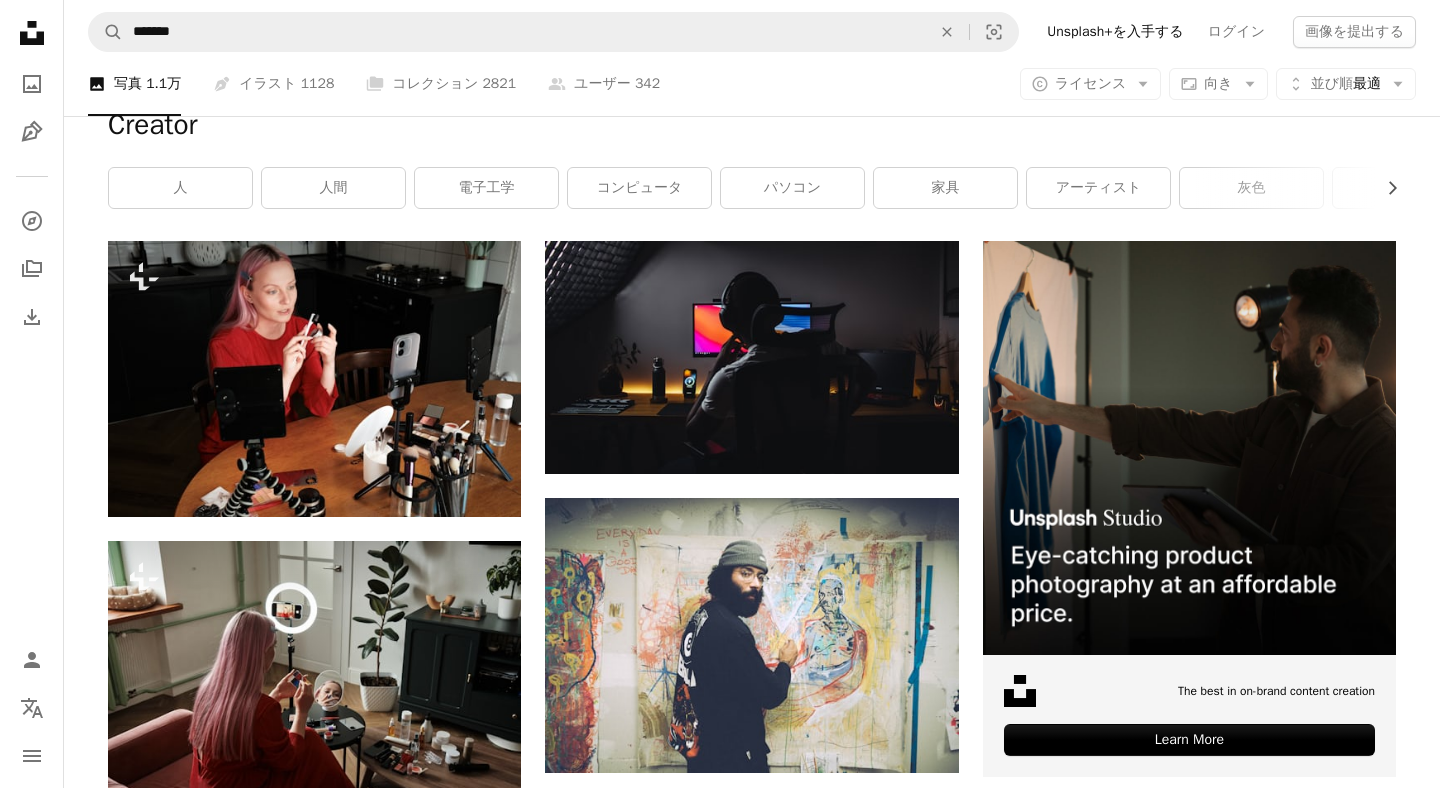 scroll, scrollTop: 0, scrollLeft: 0, axis: both 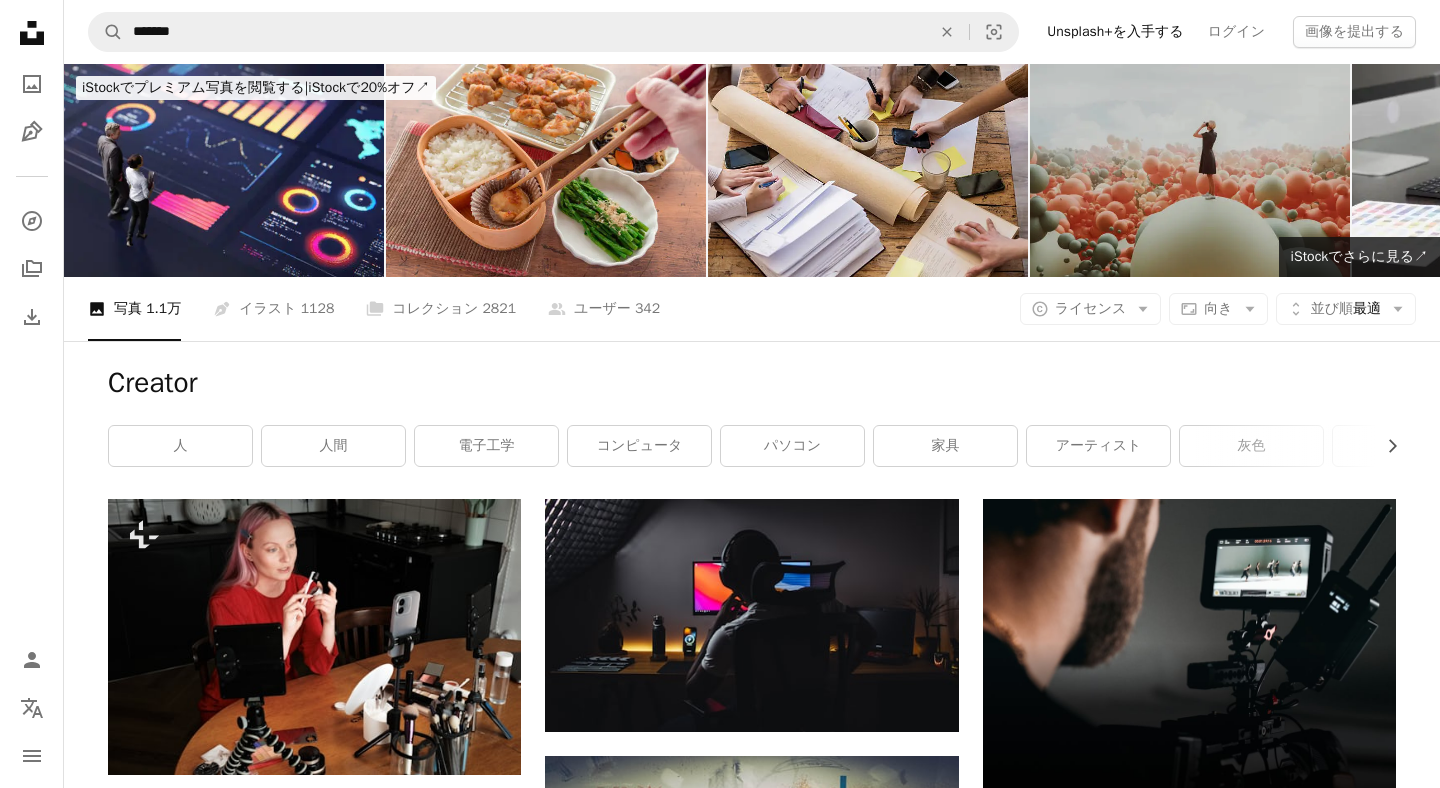click at bounding box center (1190, 170) 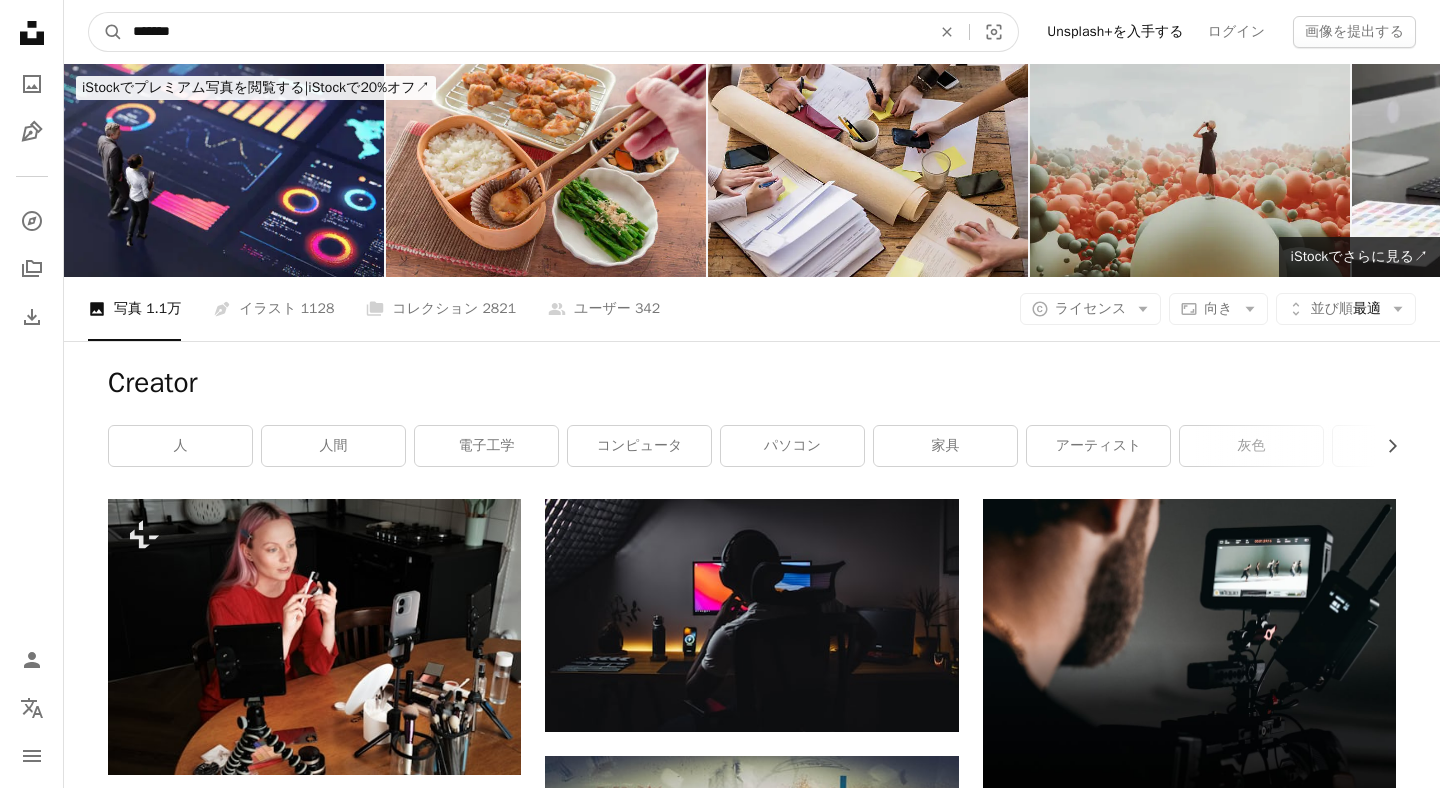 drag, startPoint x: 281, startPoint y: 35, endPoint x: 0, endPoint y: -27, distance: 287.75858 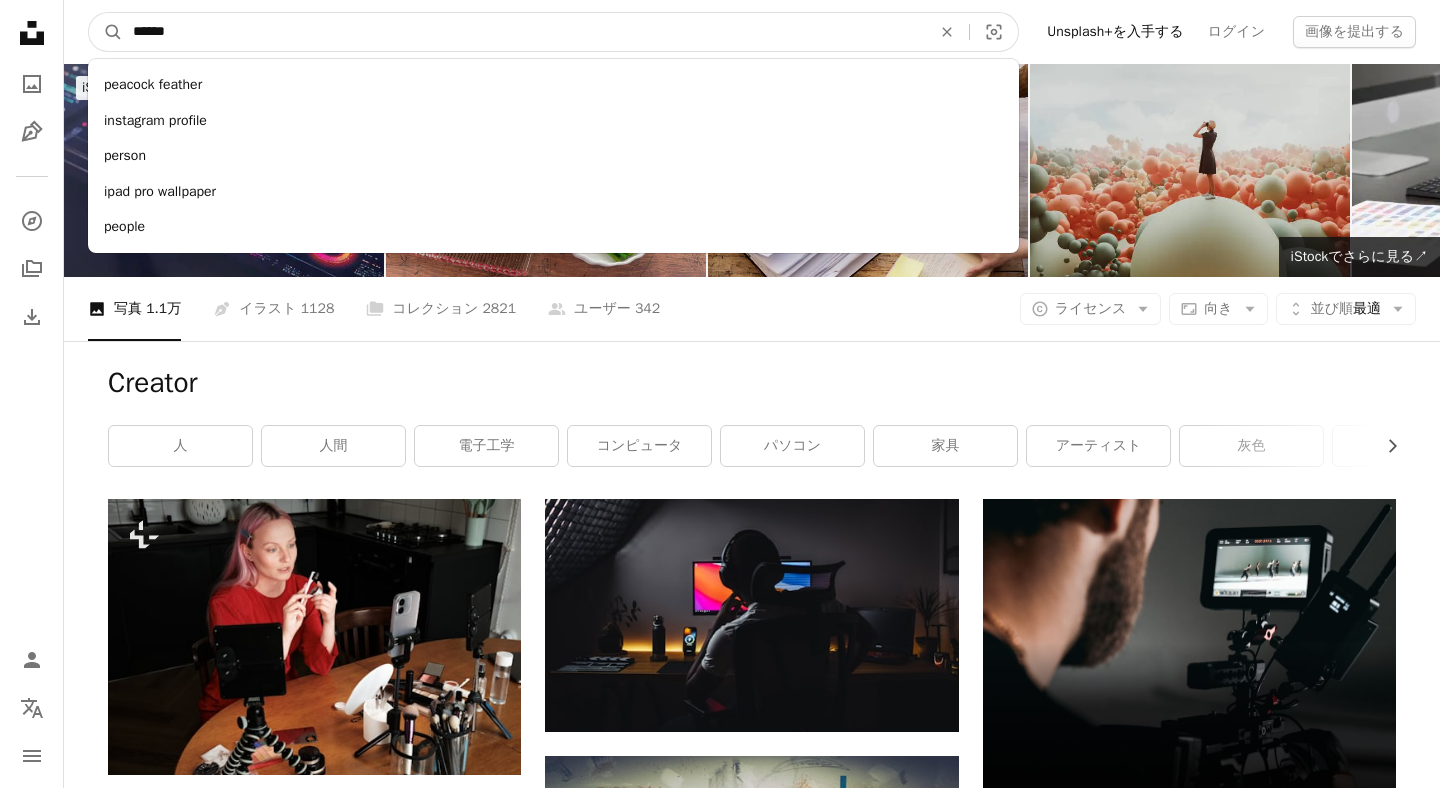 type on "*******" 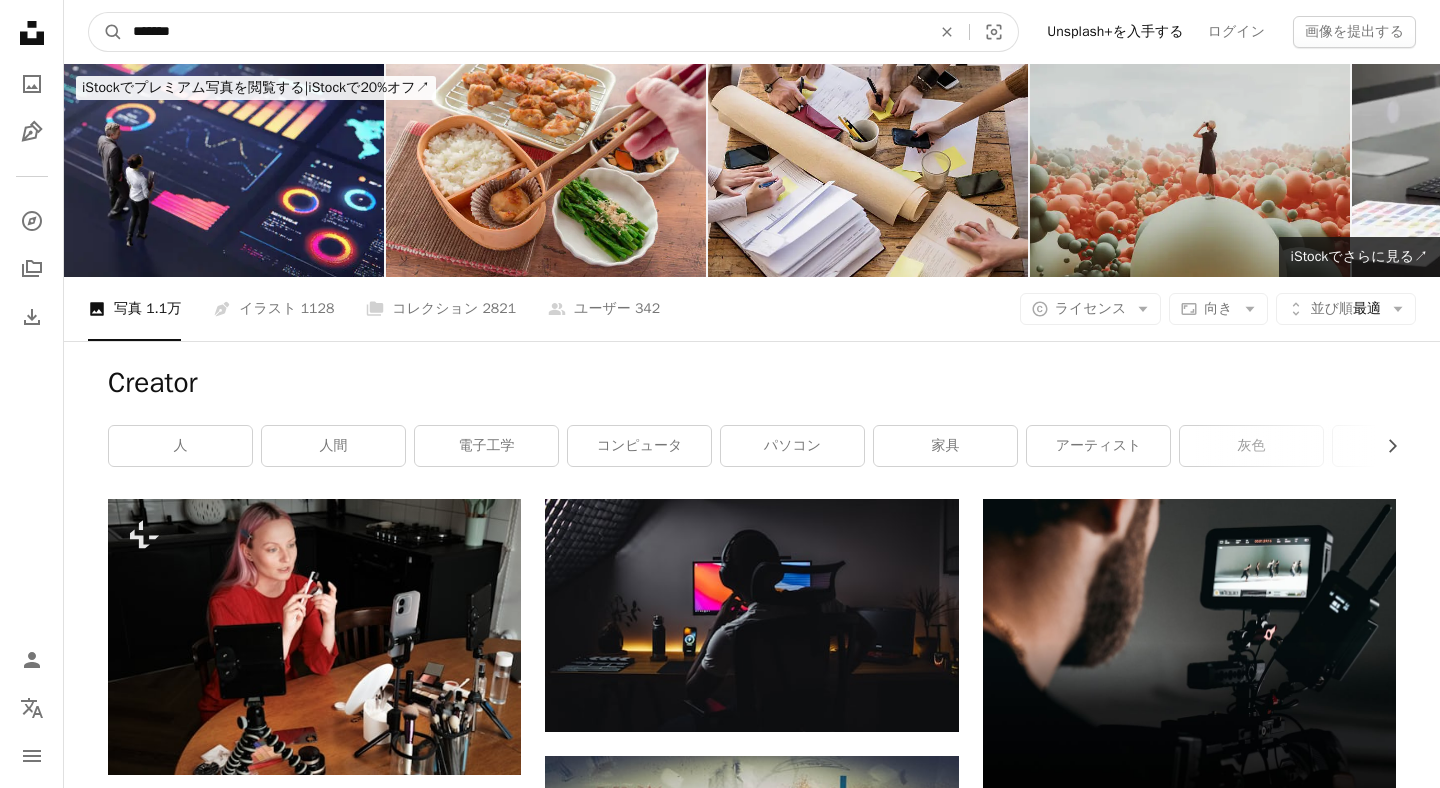 click on "A magnifying glass" at bounding box center [106, 32] 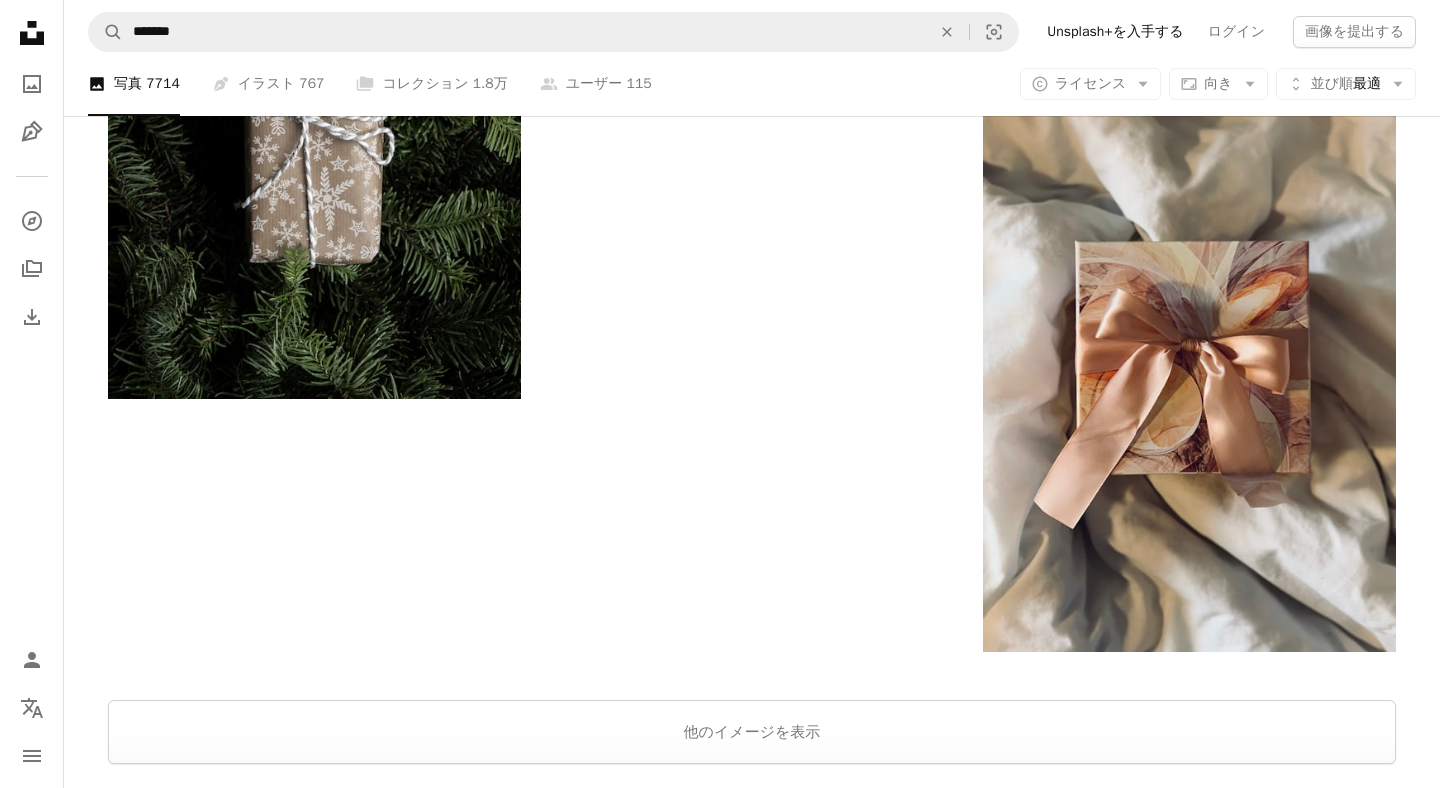 scroll, scrollTop: 3070, scrollLeft: 0, axis: vertical 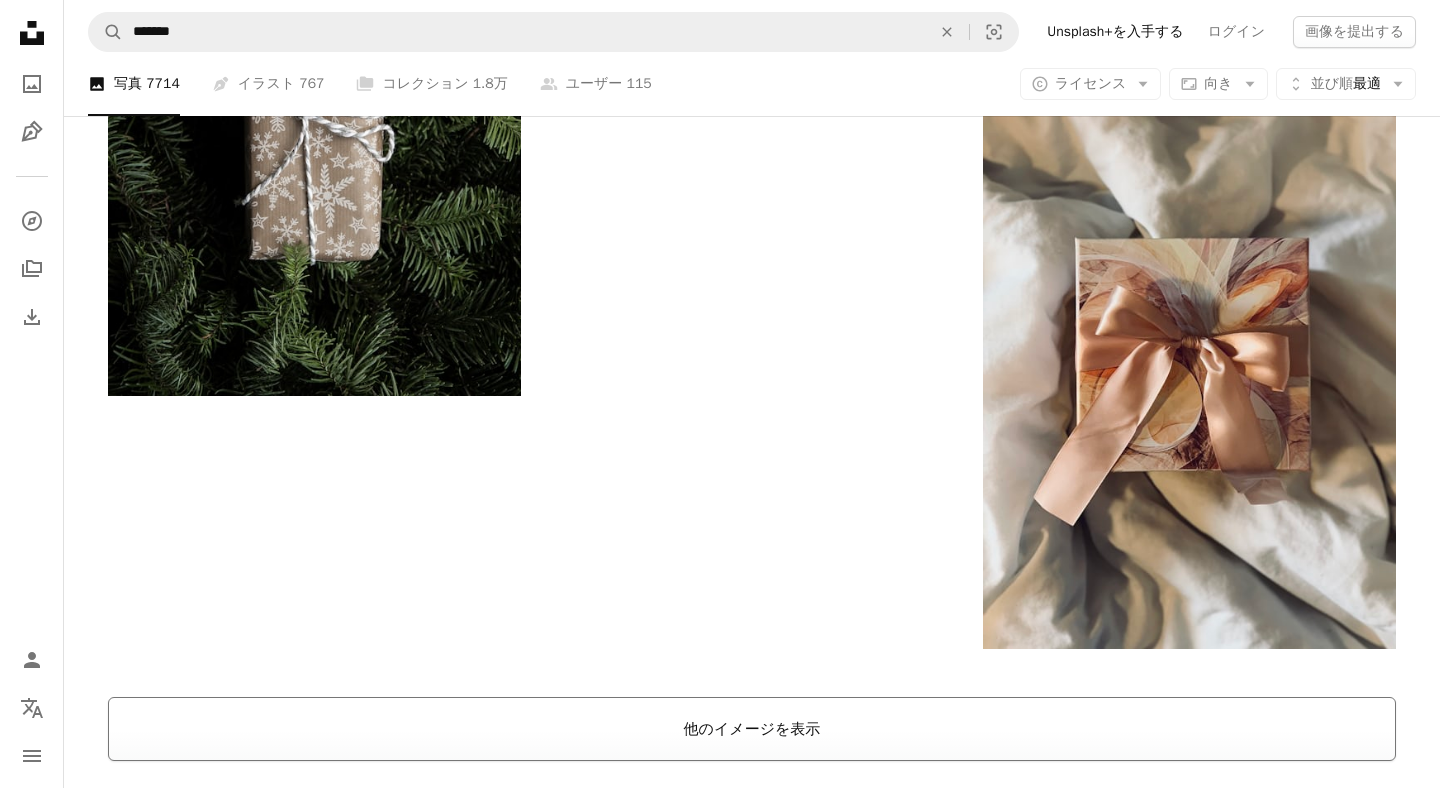 click on "他のイメージを表示" at bounding box center [752, 729] 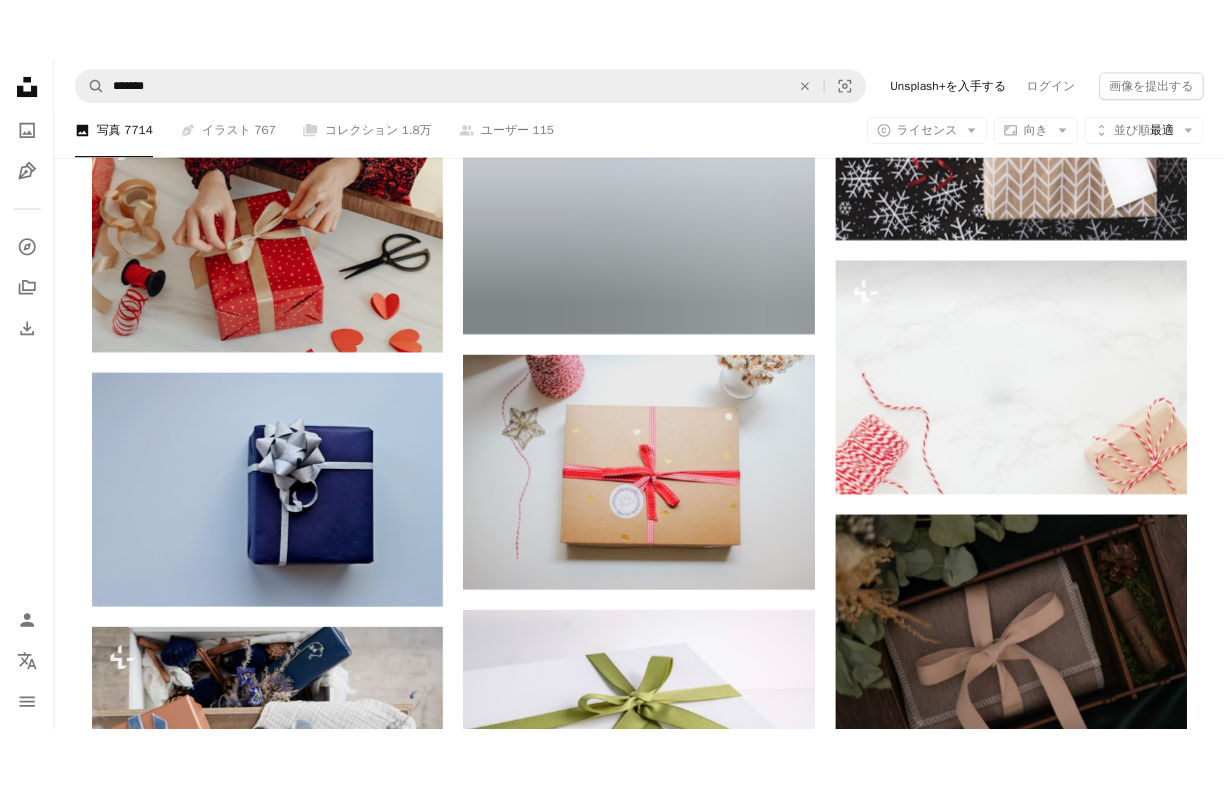 scroll, scrollTop: 10328, scrollLeft: 0, axis: vertical 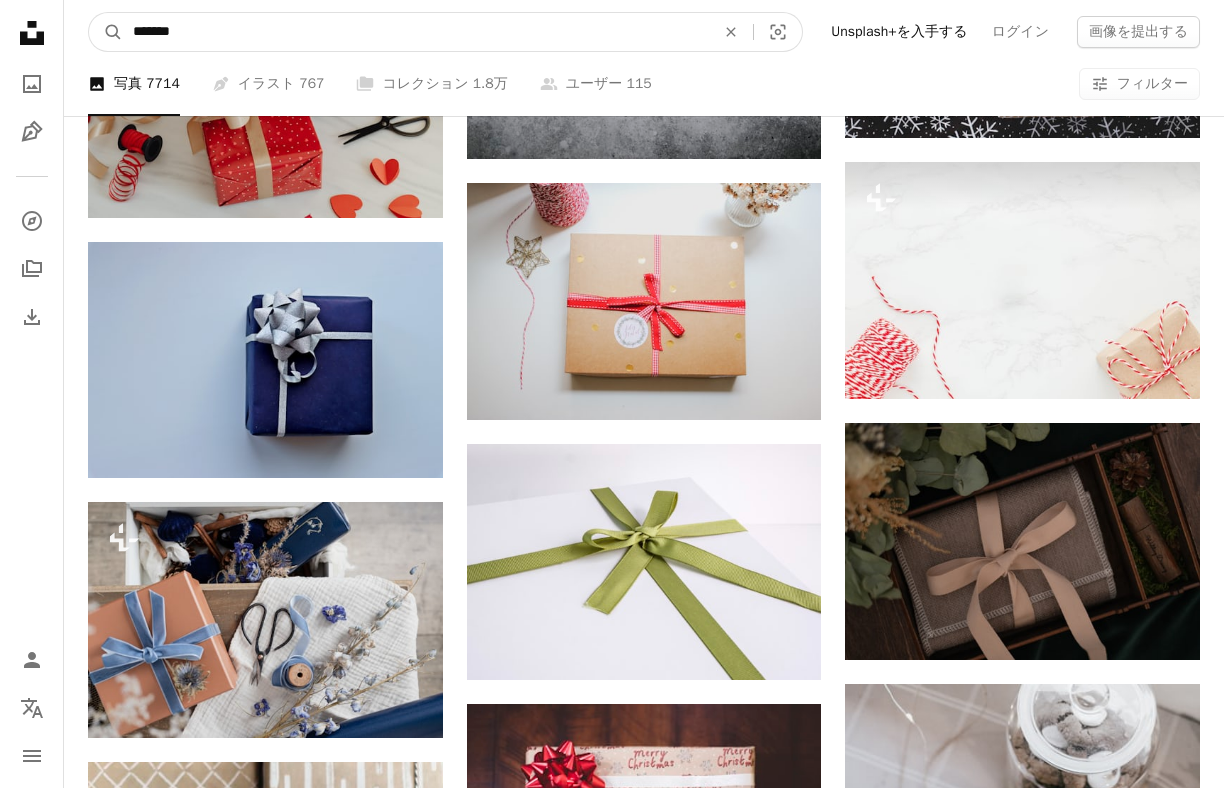 drag, startPoint x: 285, startPoint y: 41, endPoint x: -10, endPoint y: -18, distance: 300.84216 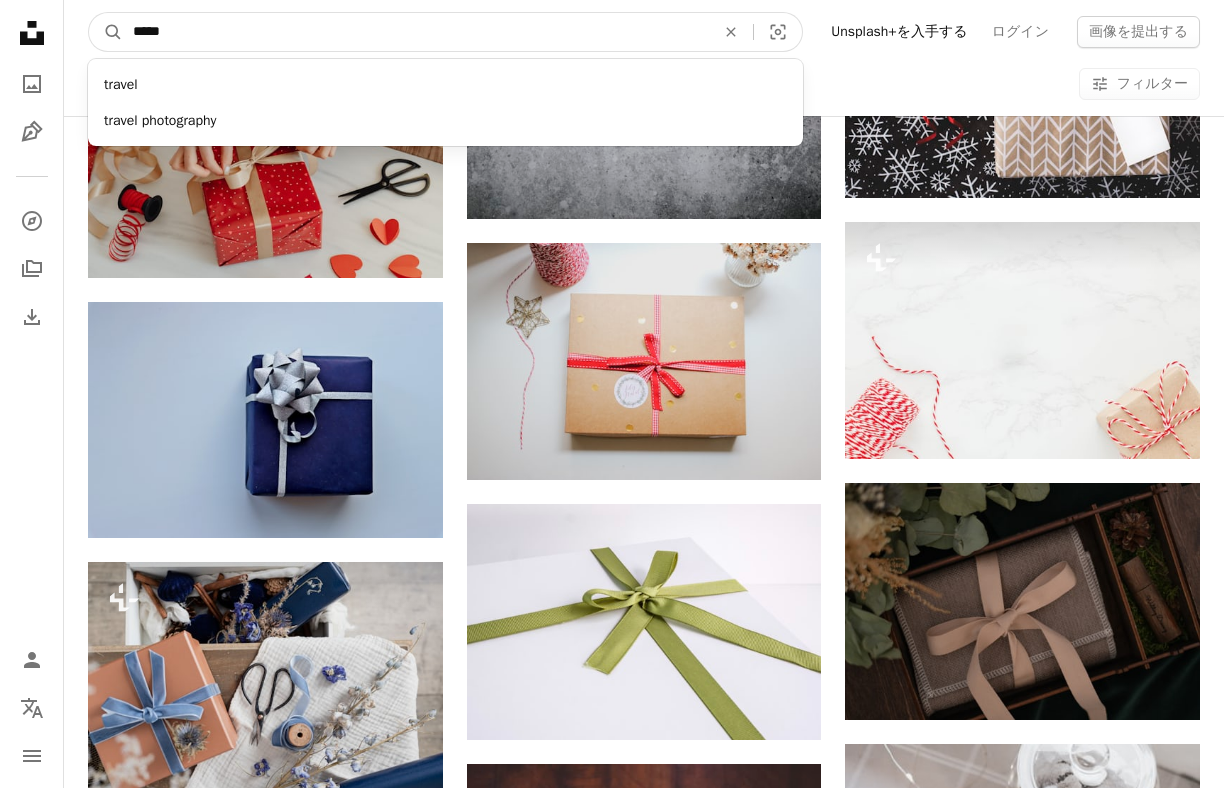 type on "******" 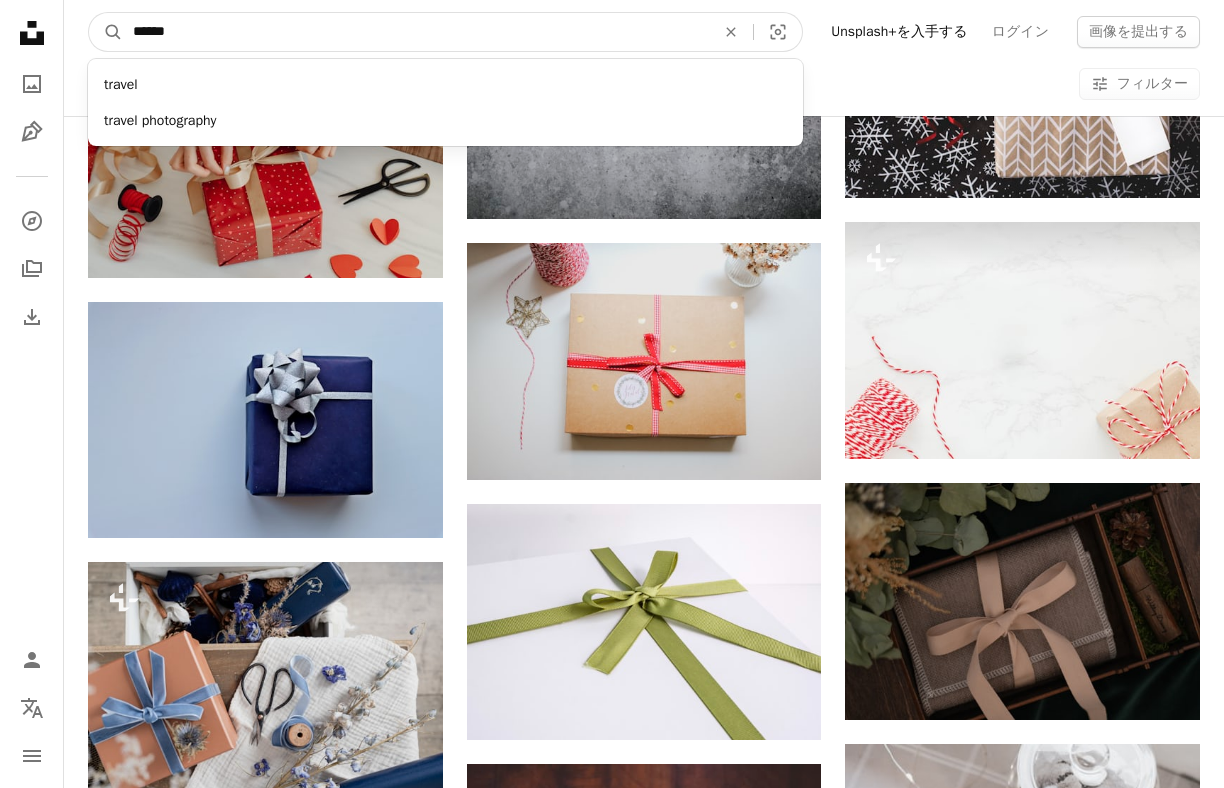 click on "A magnifying glass" at bounding box center (106, 32) 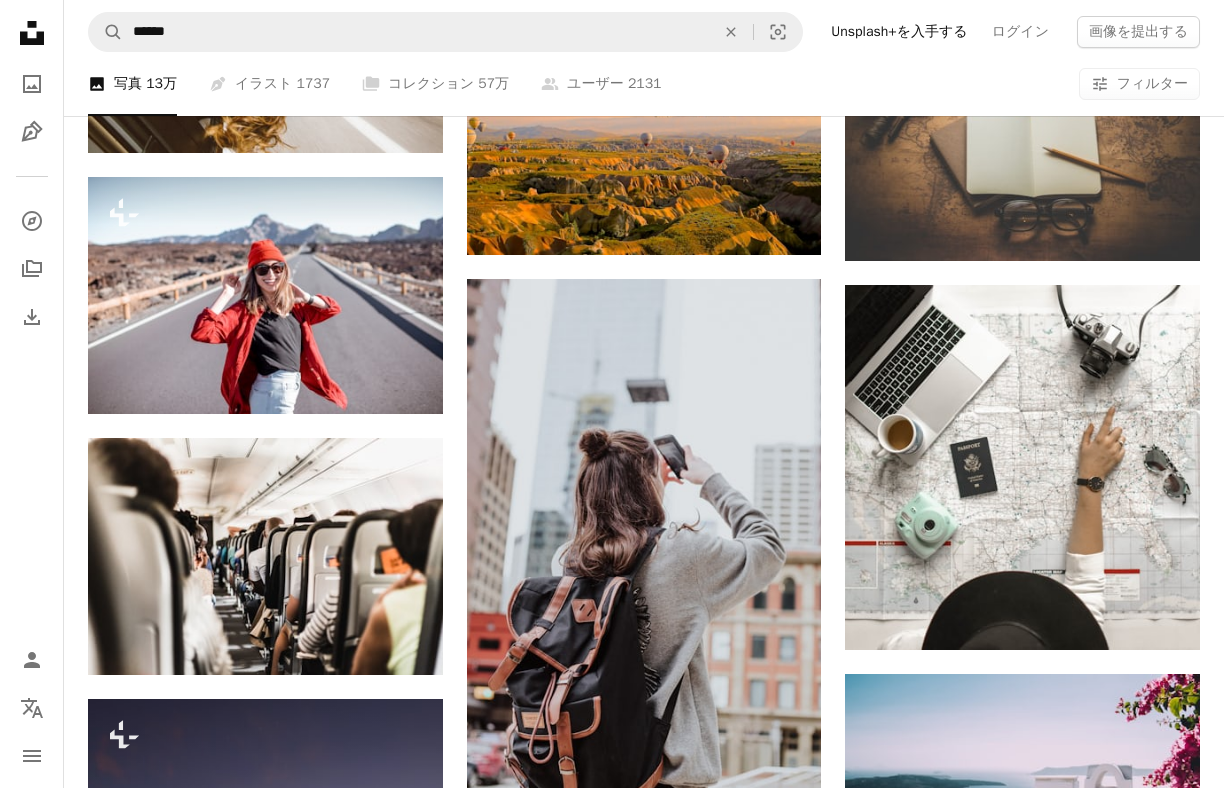 scroll, scrollTop: 16884, scrollLeft: 0, axis: vertical 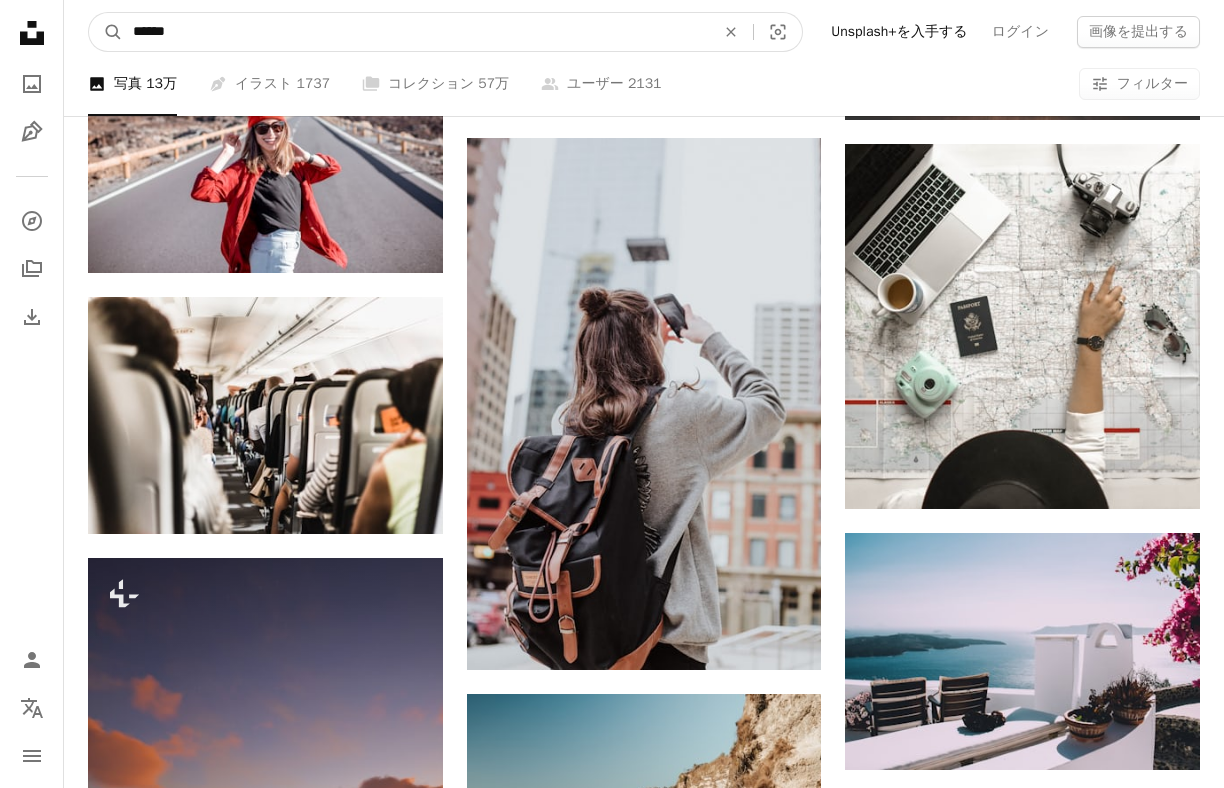 click on "******" at bounding box center [416, 32] 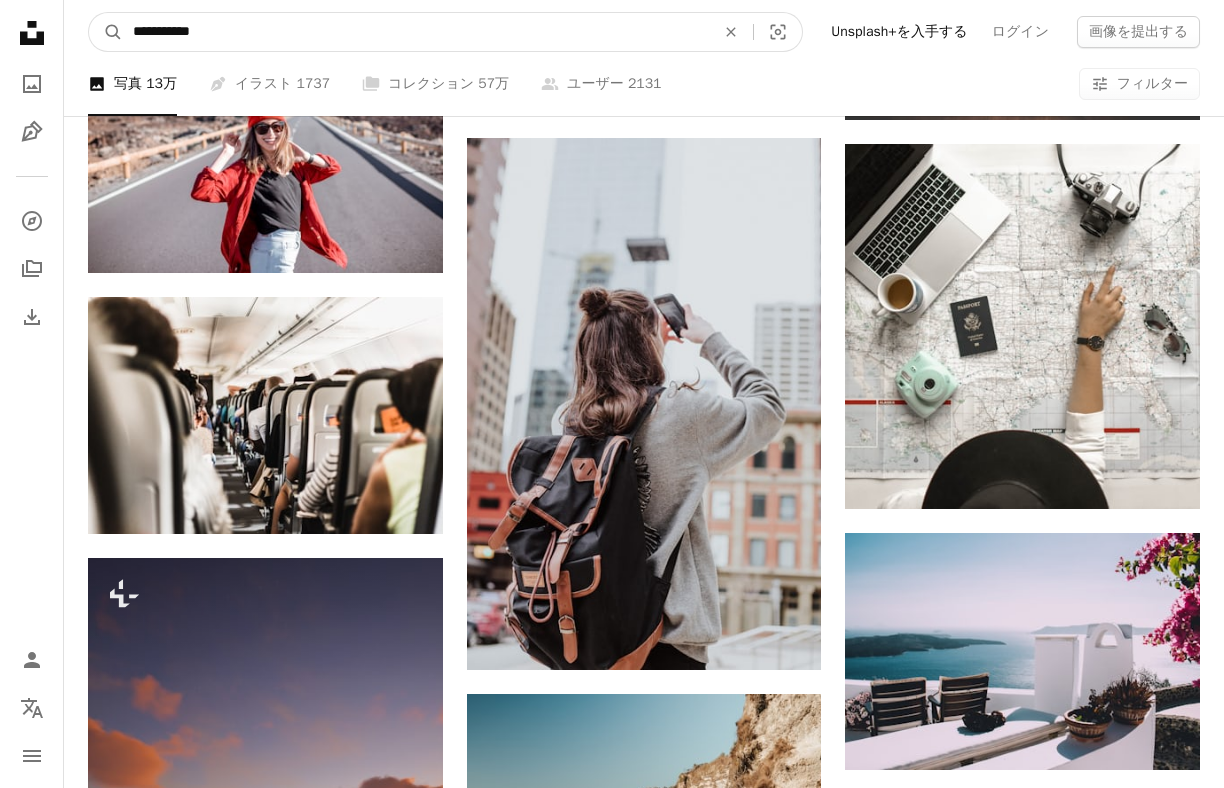 type on "**********" 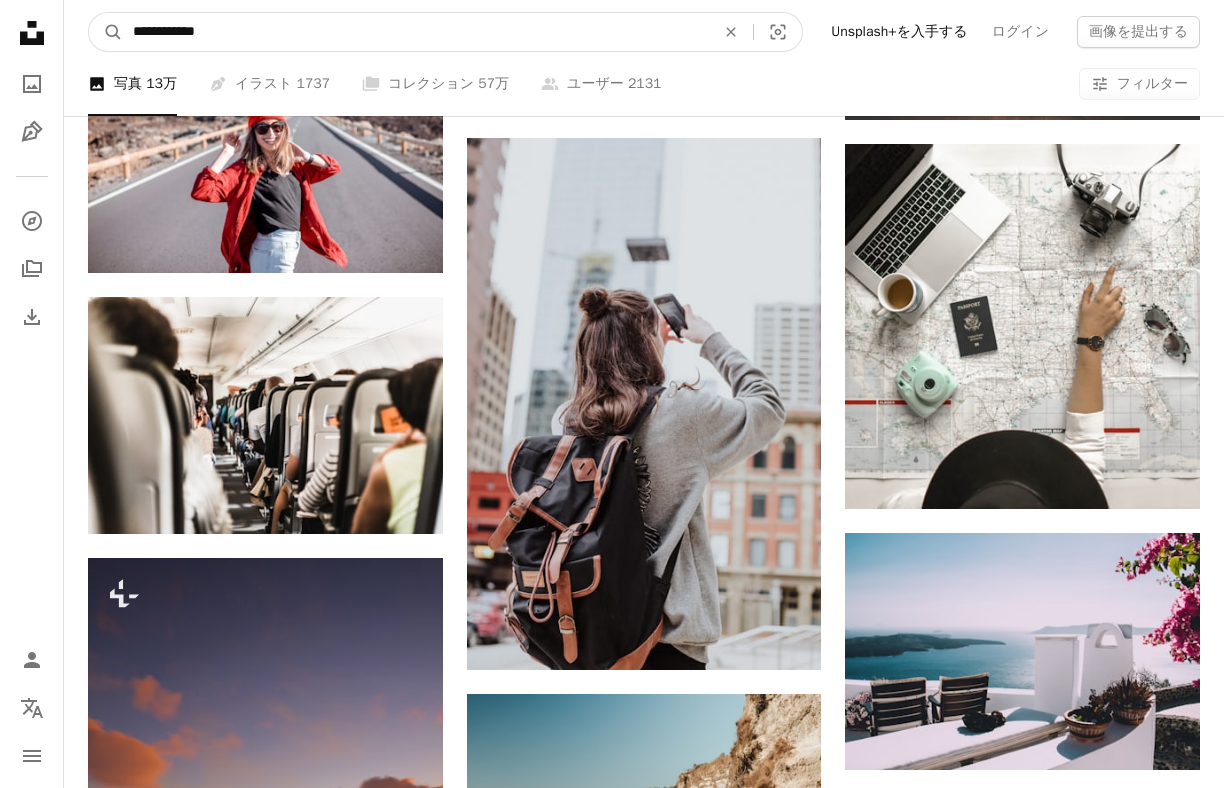 click on "A magnifying glass" at bounding box center [106, 32] 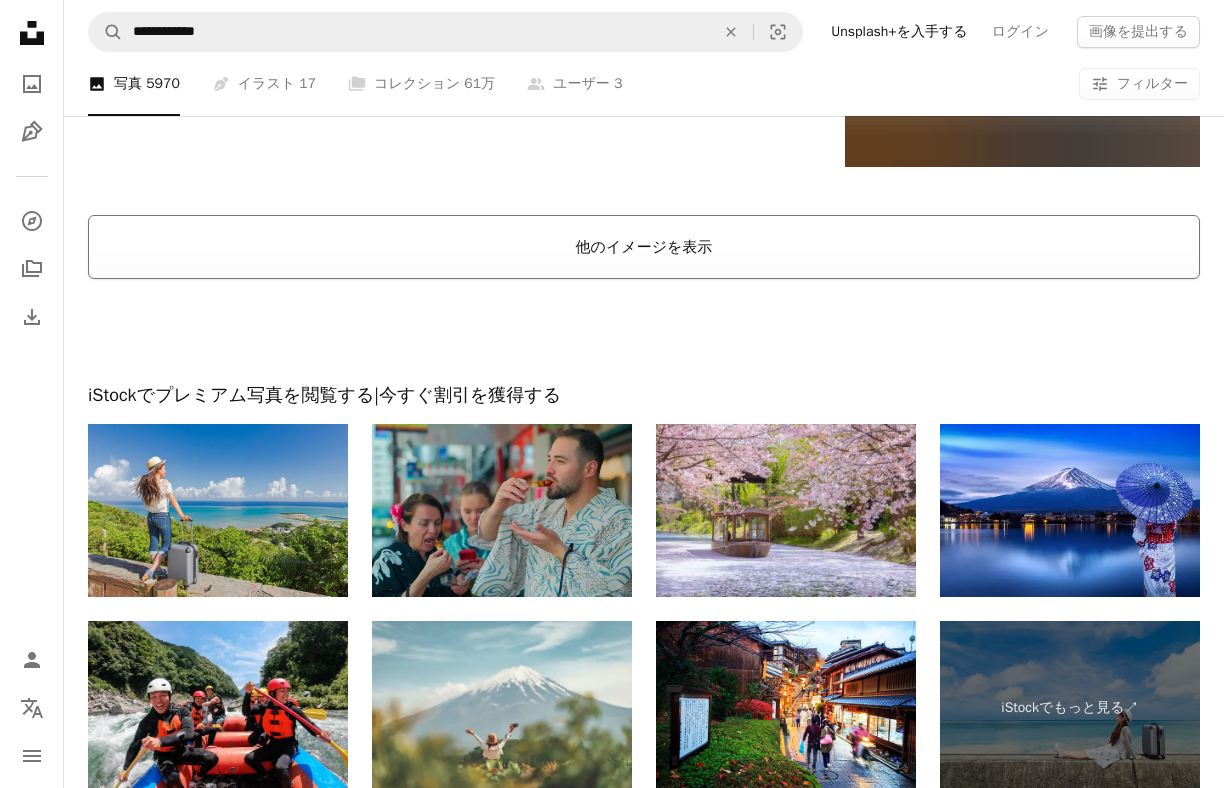scroll, scrollTop: 3275, scrollLeft: 0, axis: vertical 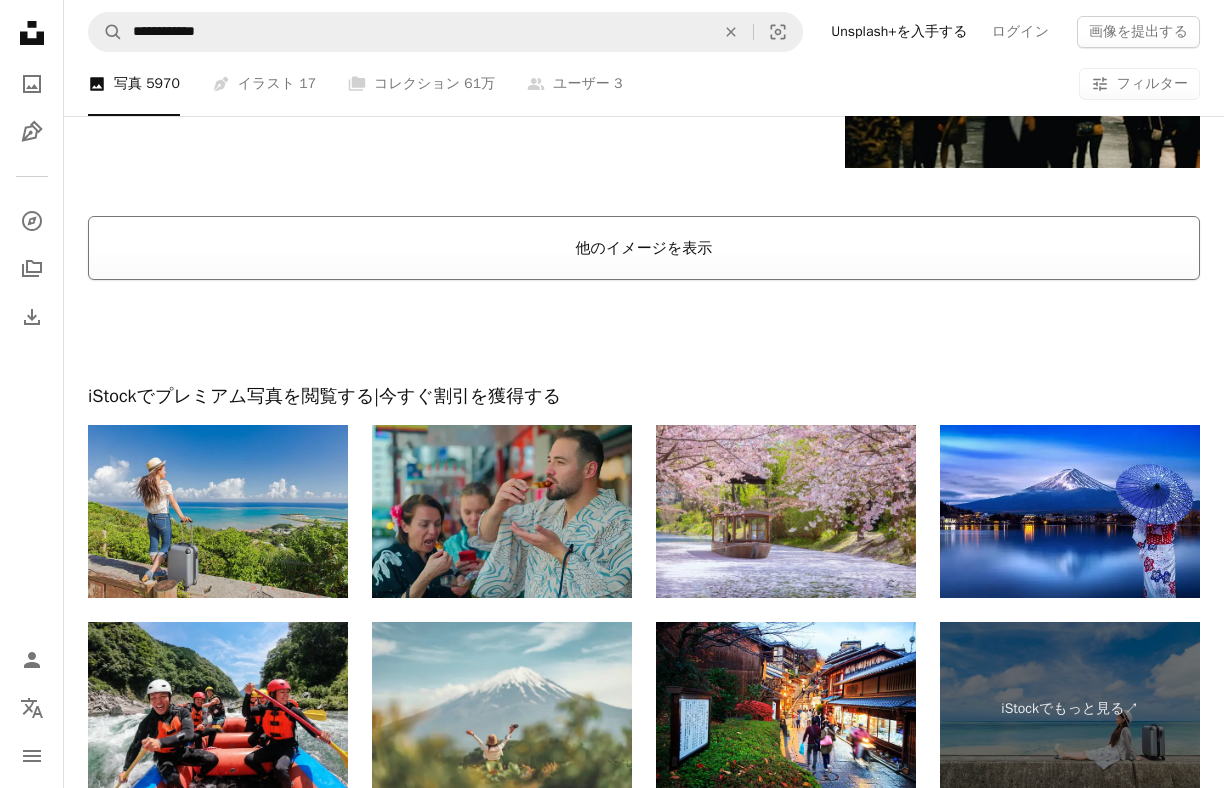click on "他のイメージを表示" at bounding box center [644, 248] 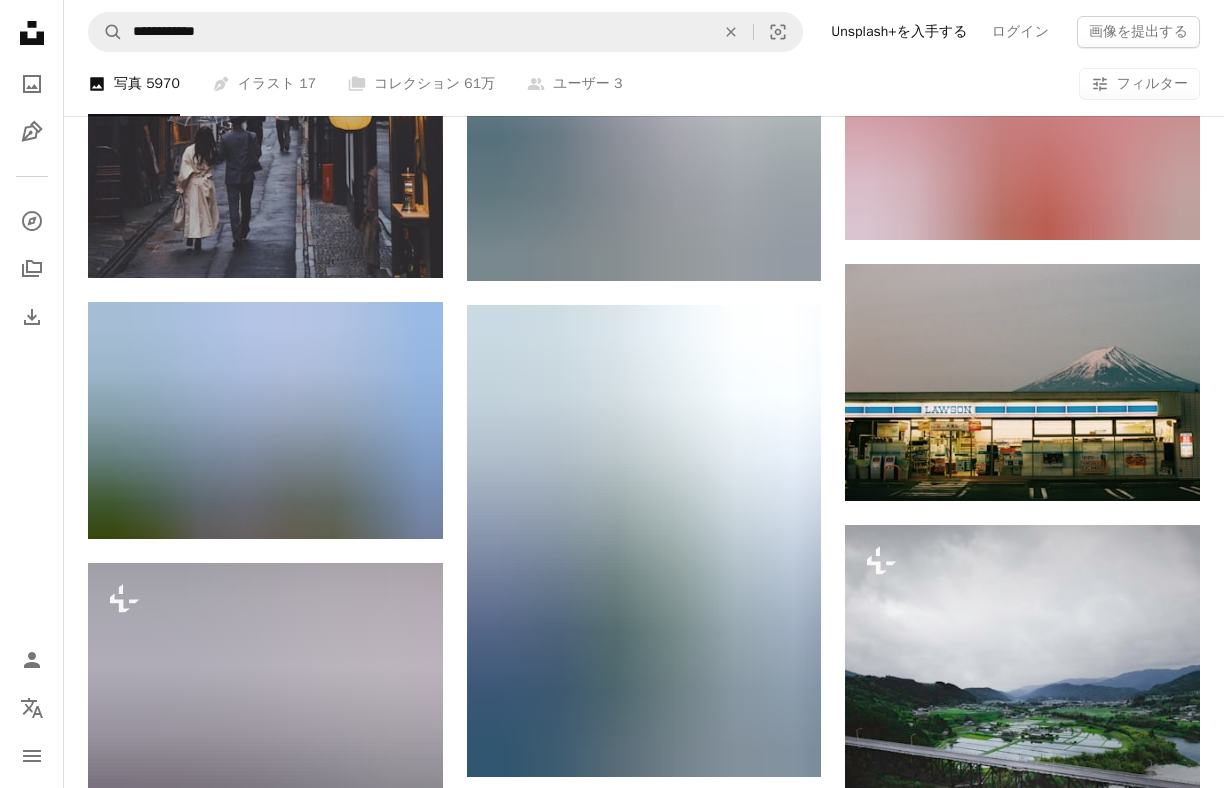 scroll, scrollTop: 9633, scrollLeft: 0, axis: vertical 